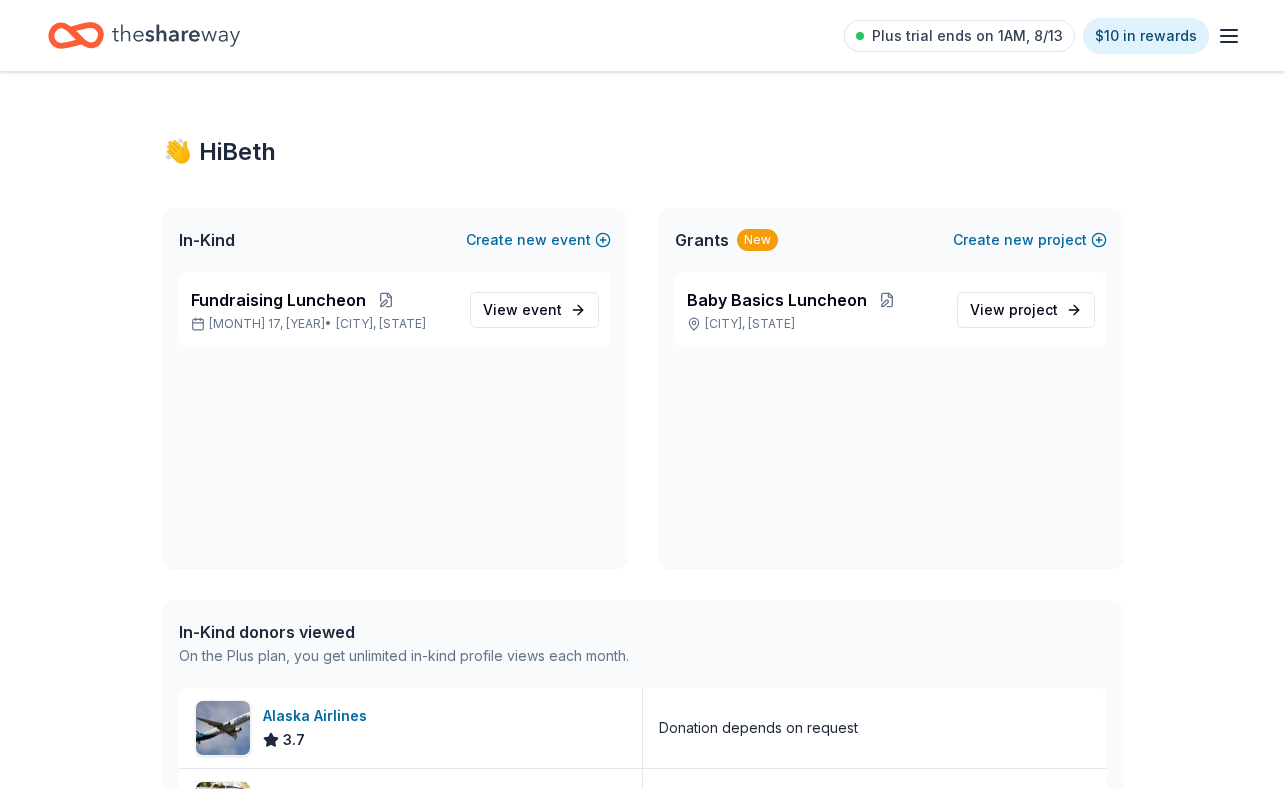 scroll, scrollTop: 0, scrollLeft: 0, axis: both 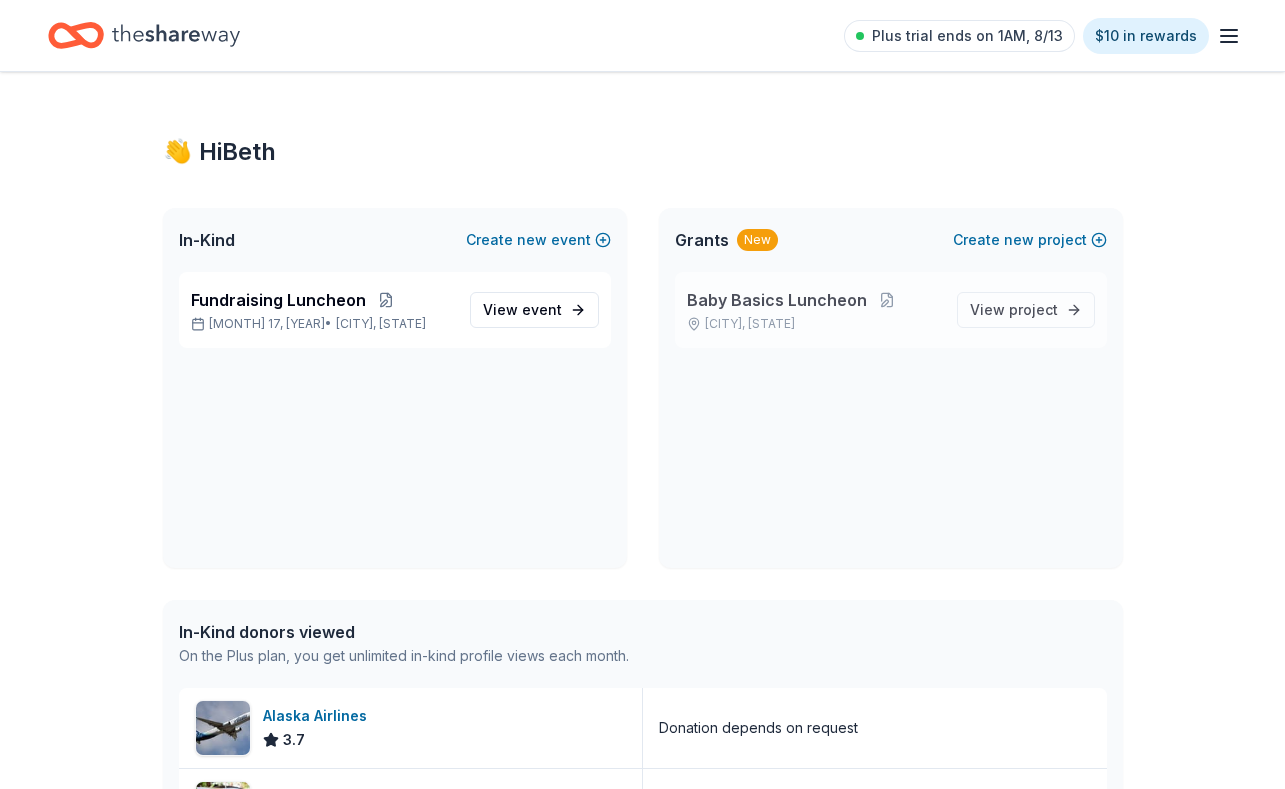 click on "Baby Basics Luncheon" at bounding box center [777, 300] 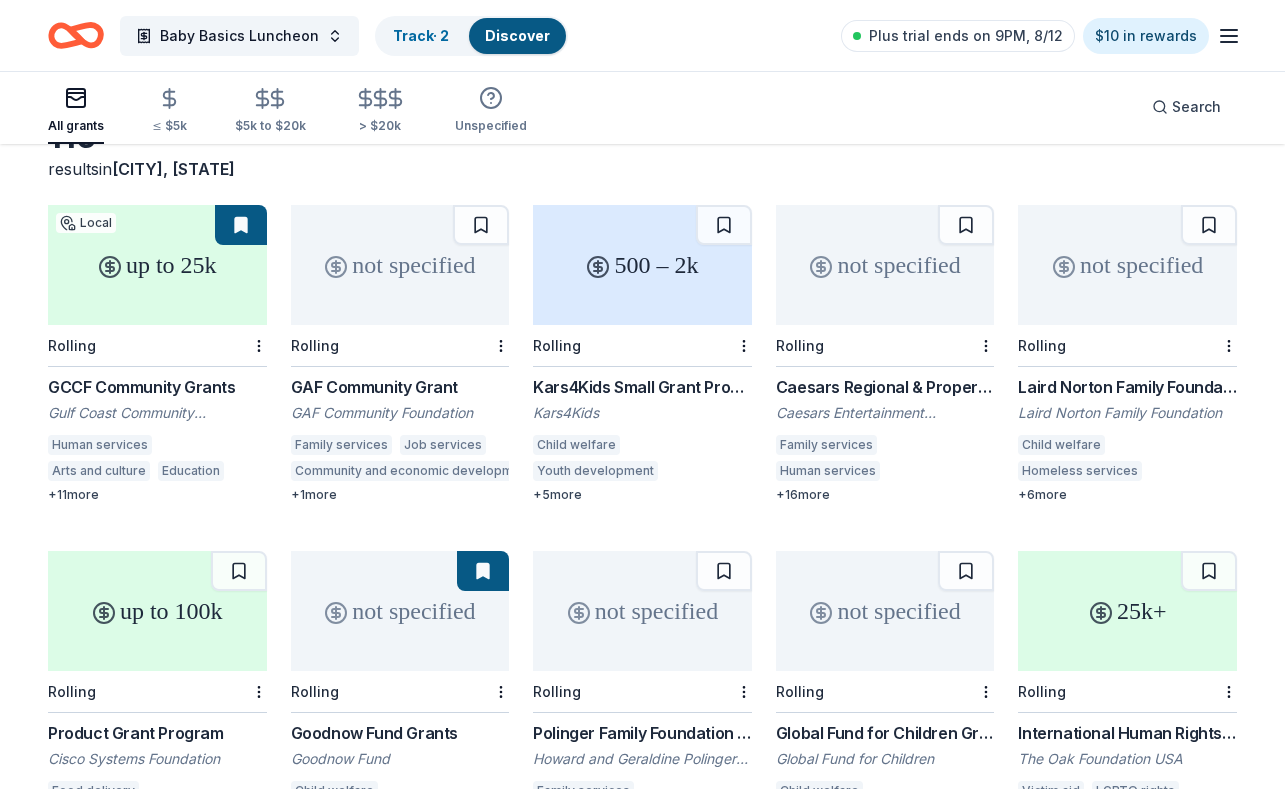 scroll, scrollTop: 0, scrollLeft: 0, axis: both 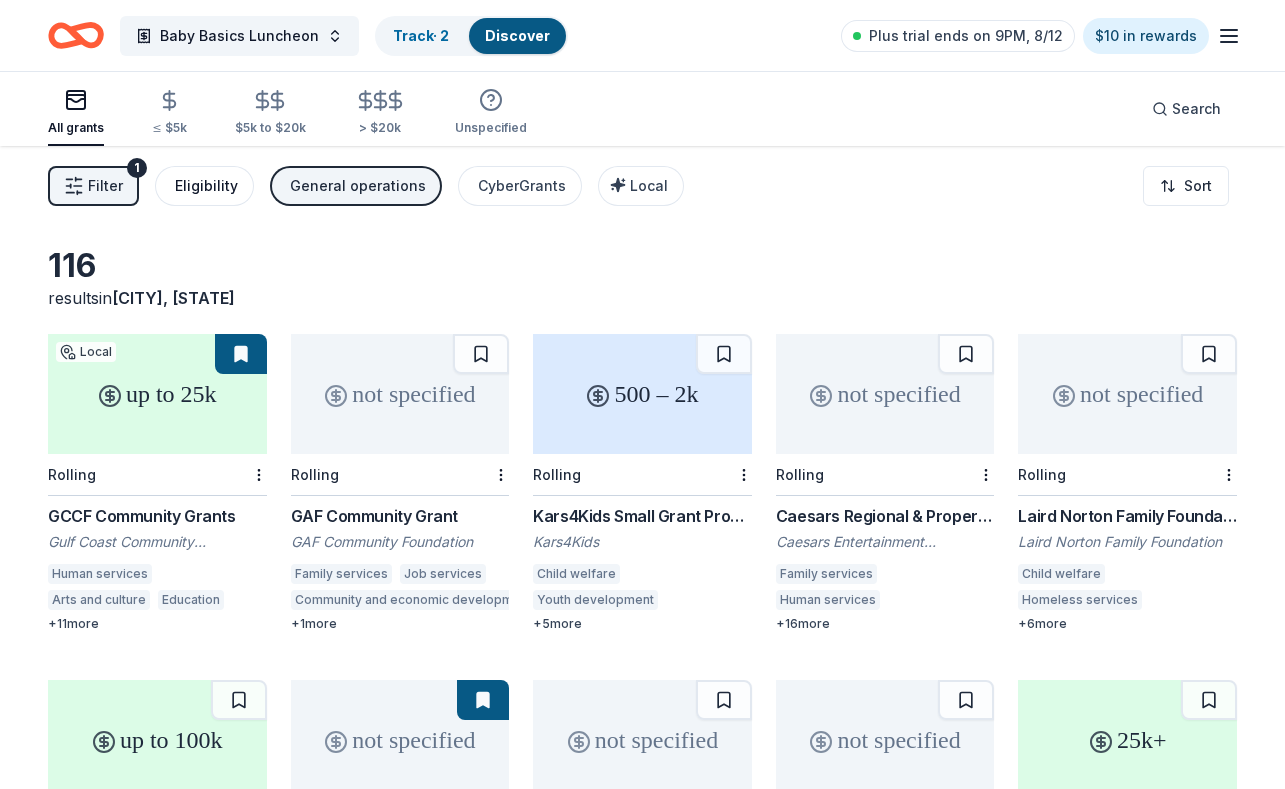 click on "Eligibility" at bounding box center (206, 186) 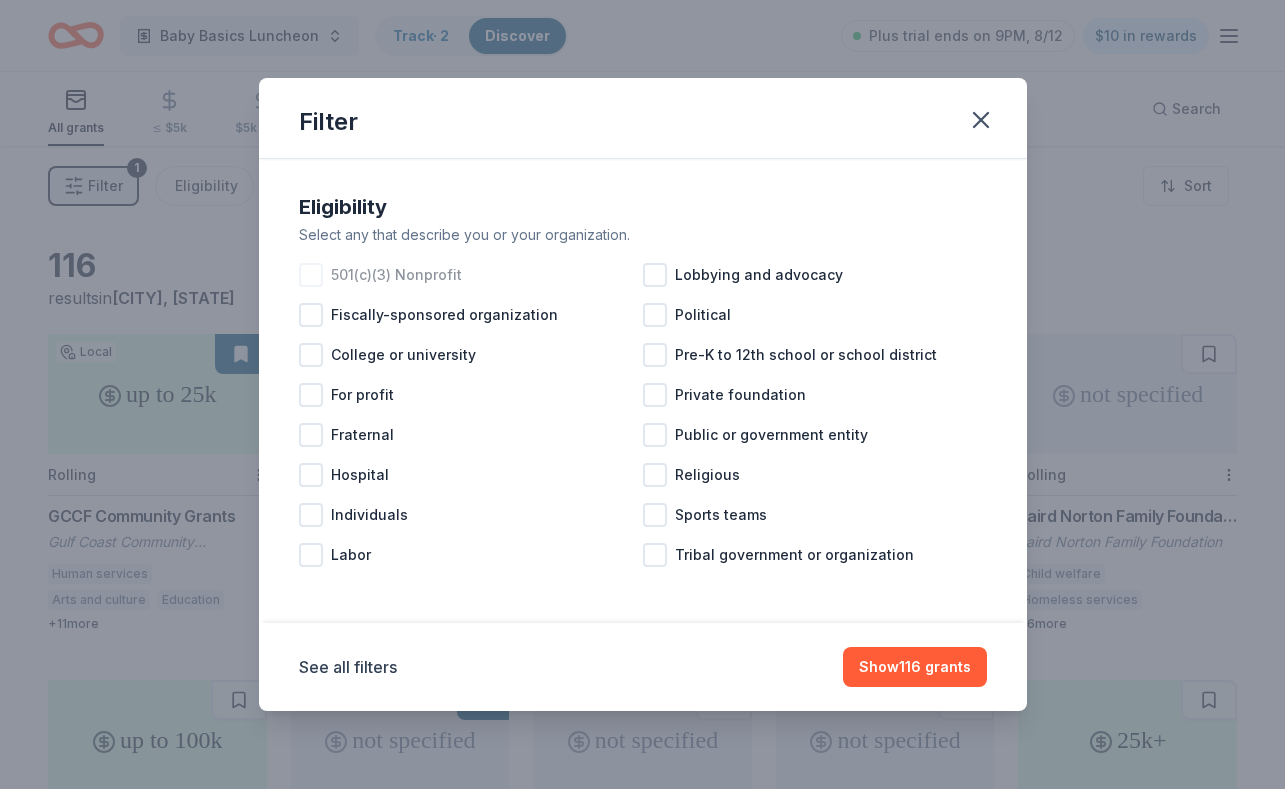 click at bounding box center [311, 275] 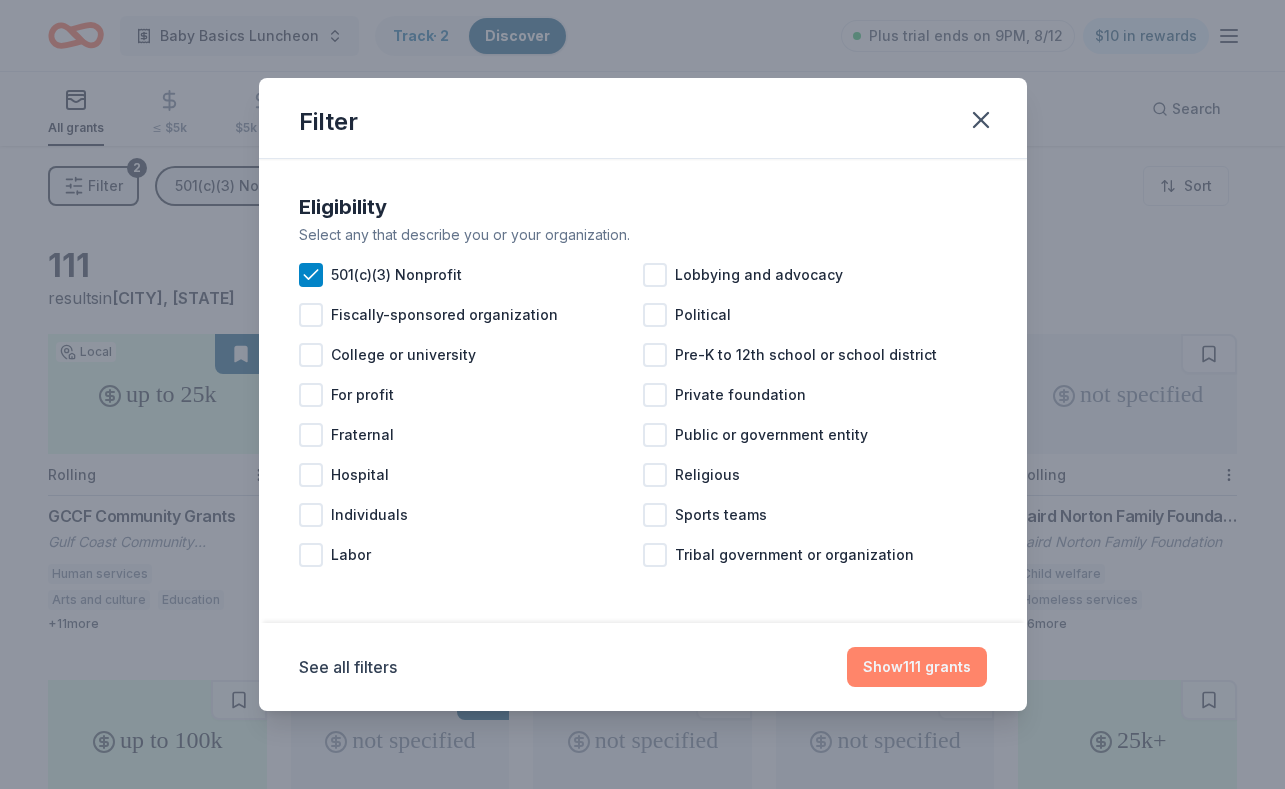 click on "Show  111   grants" at bounding box center (917, 667) 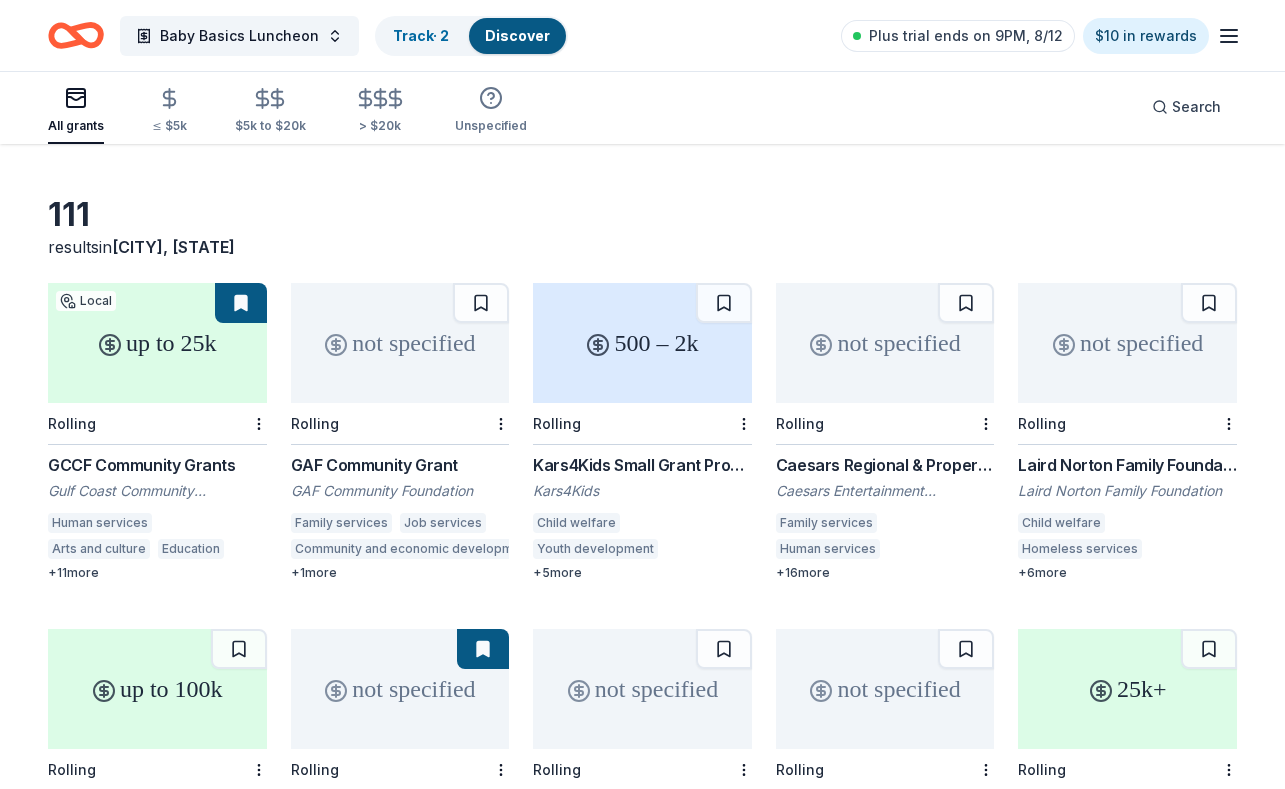 scroll, scrollTop: 75, scrollLeft: 0, axis: vertical 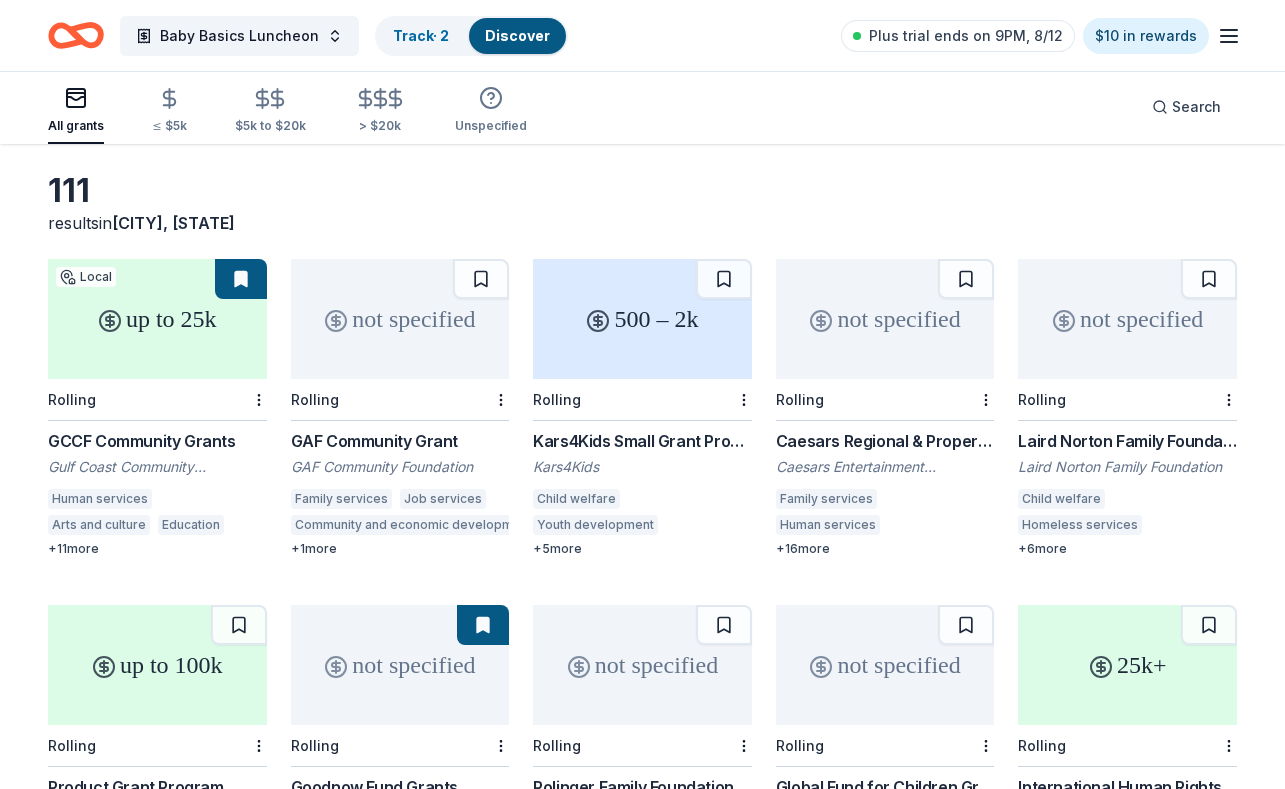 click on "+  1  more" at bounding box center (400, 549) 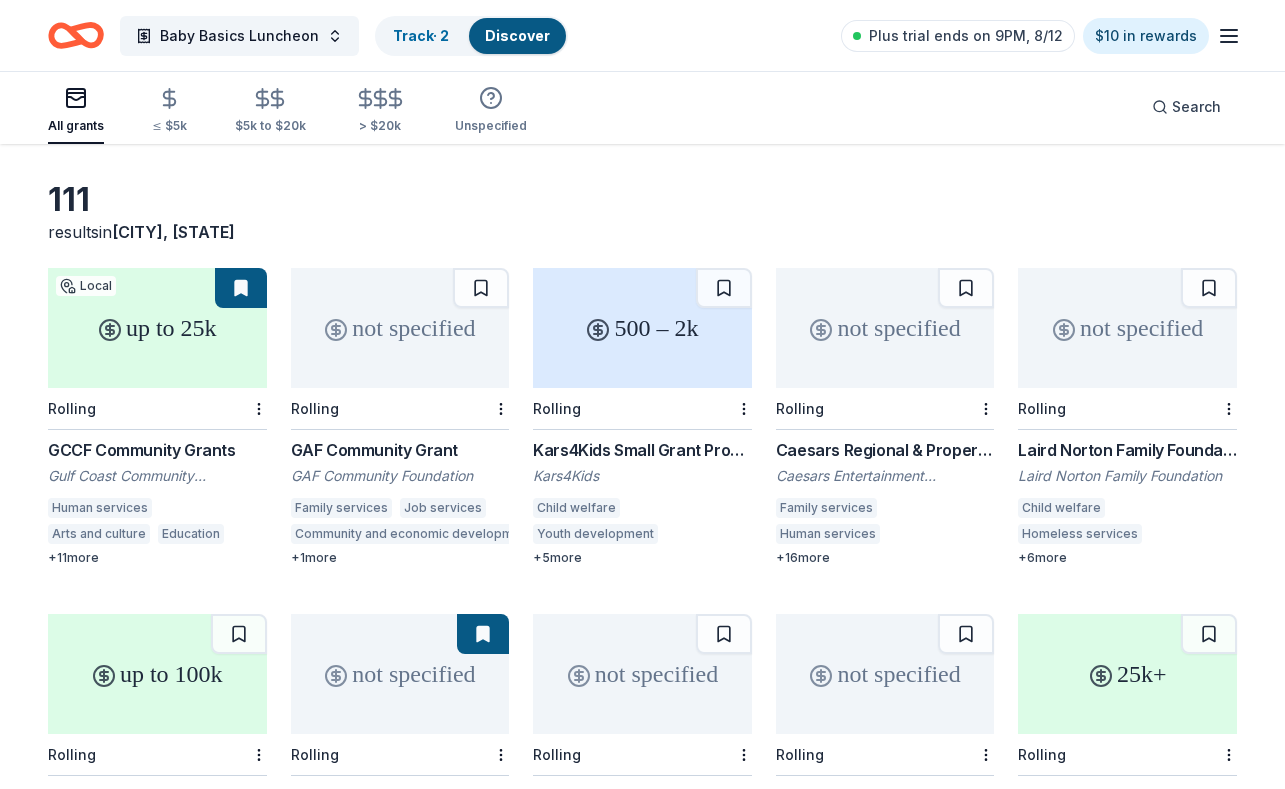 scroll, scrollTop: 0, scrollLeft: 0, axis: both 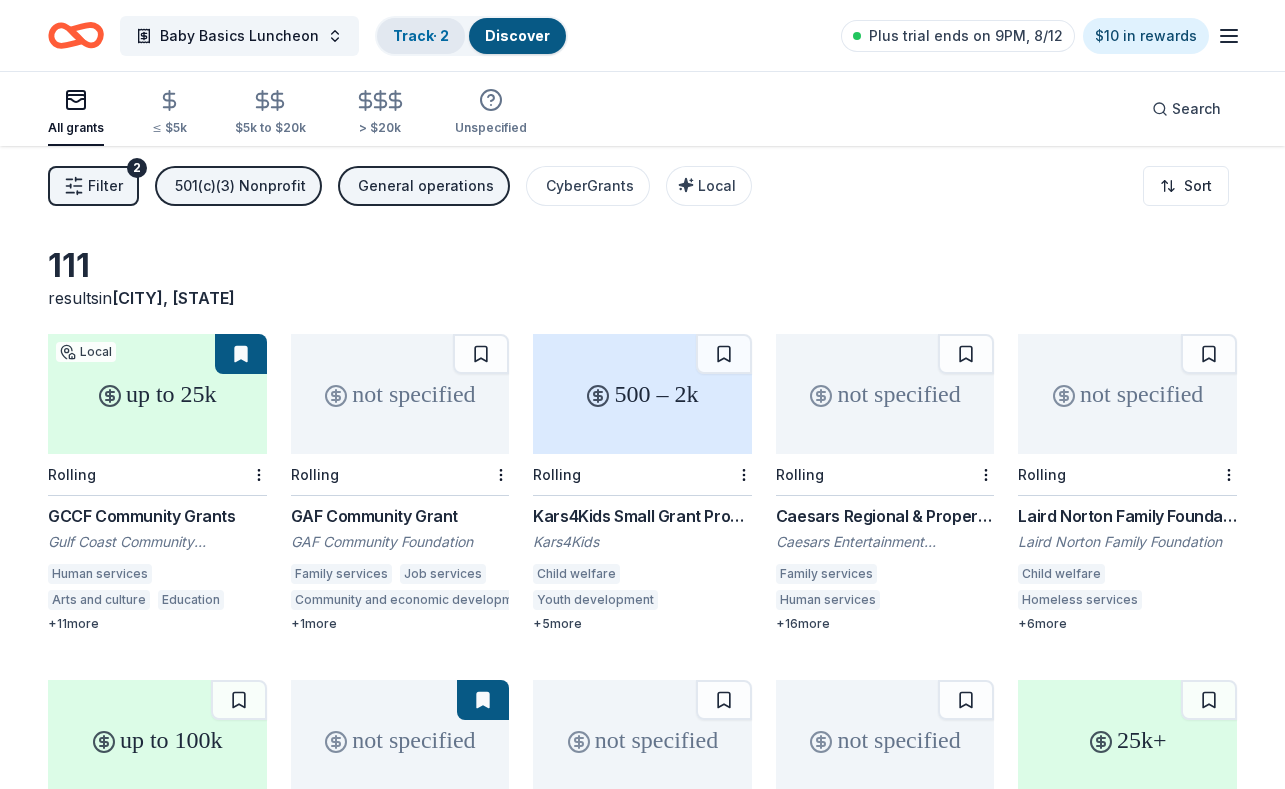 click on "Track  · 2" at bounding box center [421, 35] 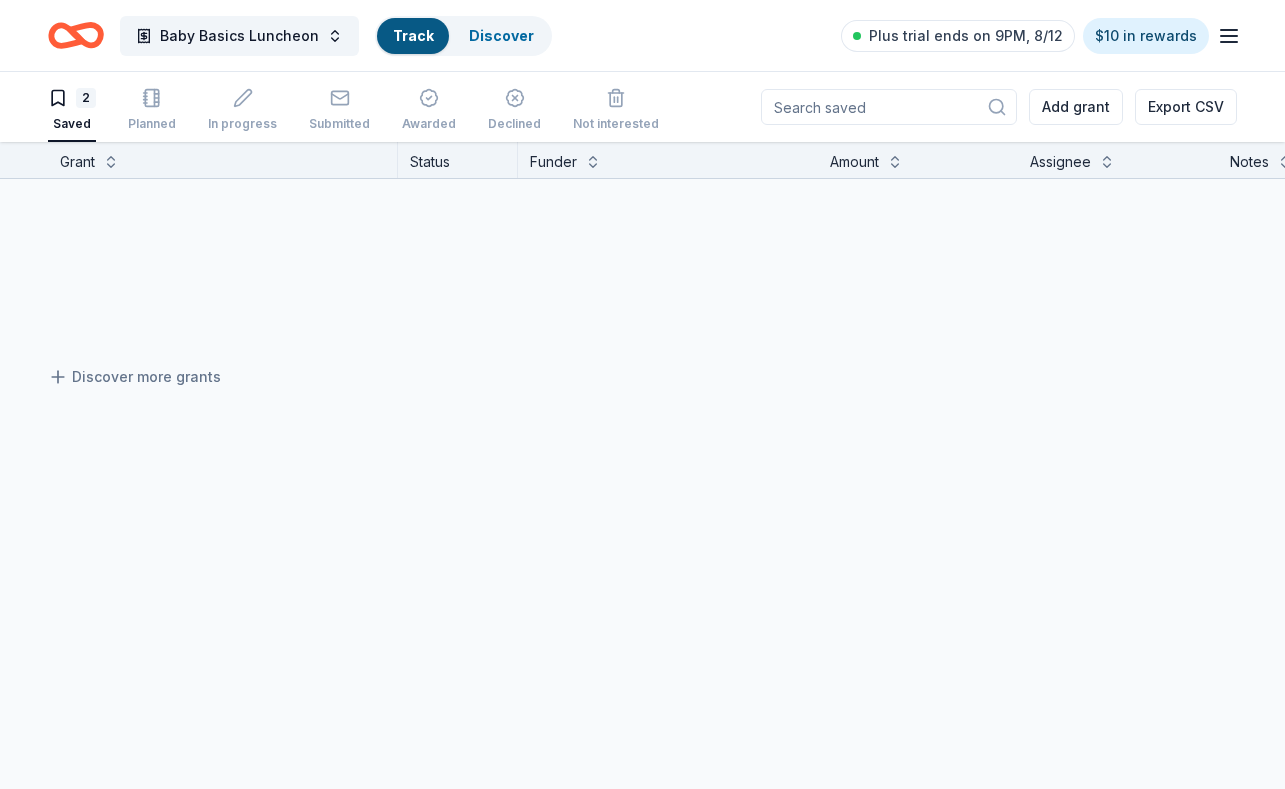 scroll, scrollTop: 1, scrollLeft: 0, axis: vertical 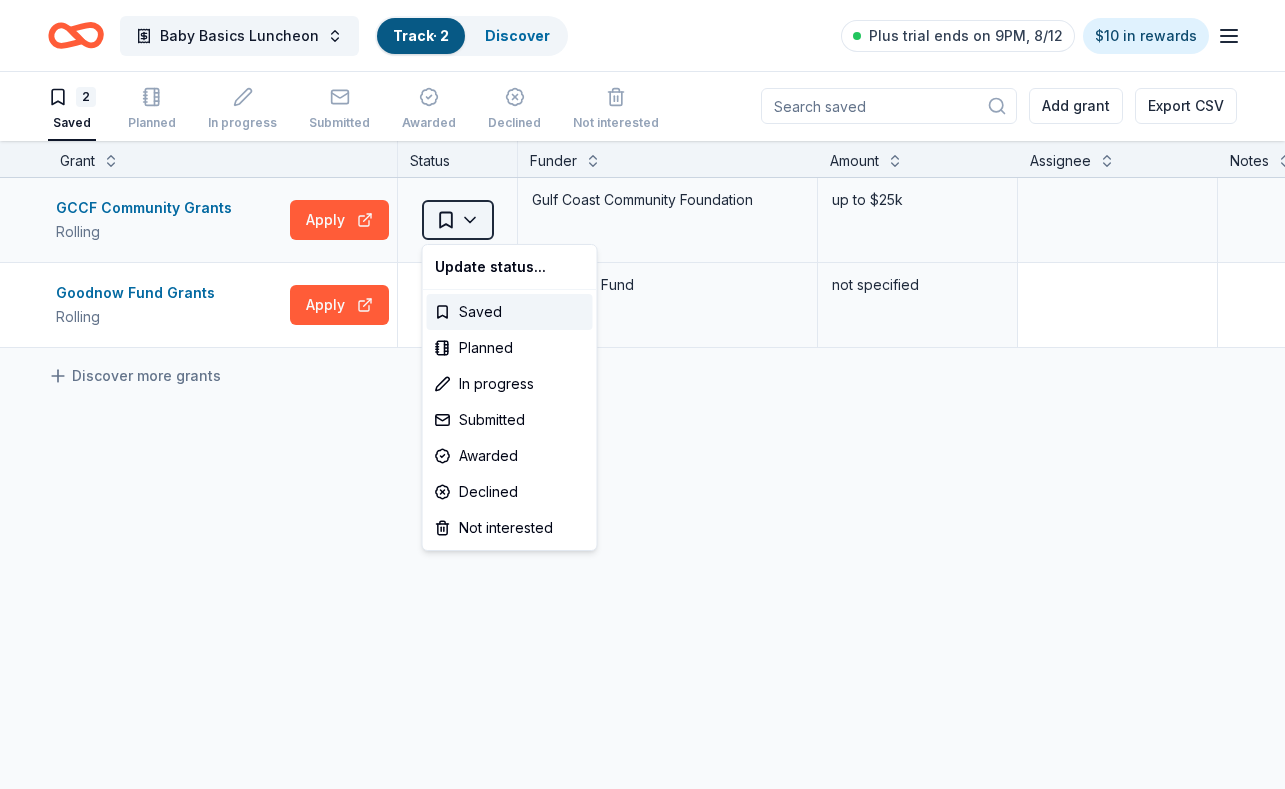 click on "Baby Basics Luncheon Track  · 2 Discover Plus trial ends on 9PM, 8/12 $10 in rewards 2 Saved Planned In progress Submitted Awarded Declined Not interested Add grant Export CSV Grant Status Funder Amount Assignee Notes GCCF Community Grants Rolling Apply Saved Gulf Coast Community Foundation up to $25k Goodnow Fund Grants Rolling Apply Saved Goodnow Fund not specified   Discover more grants Saved Update status... Saved Planned In progress Submitted Awarded Declined Not interested" at bounding box center (642, 393) 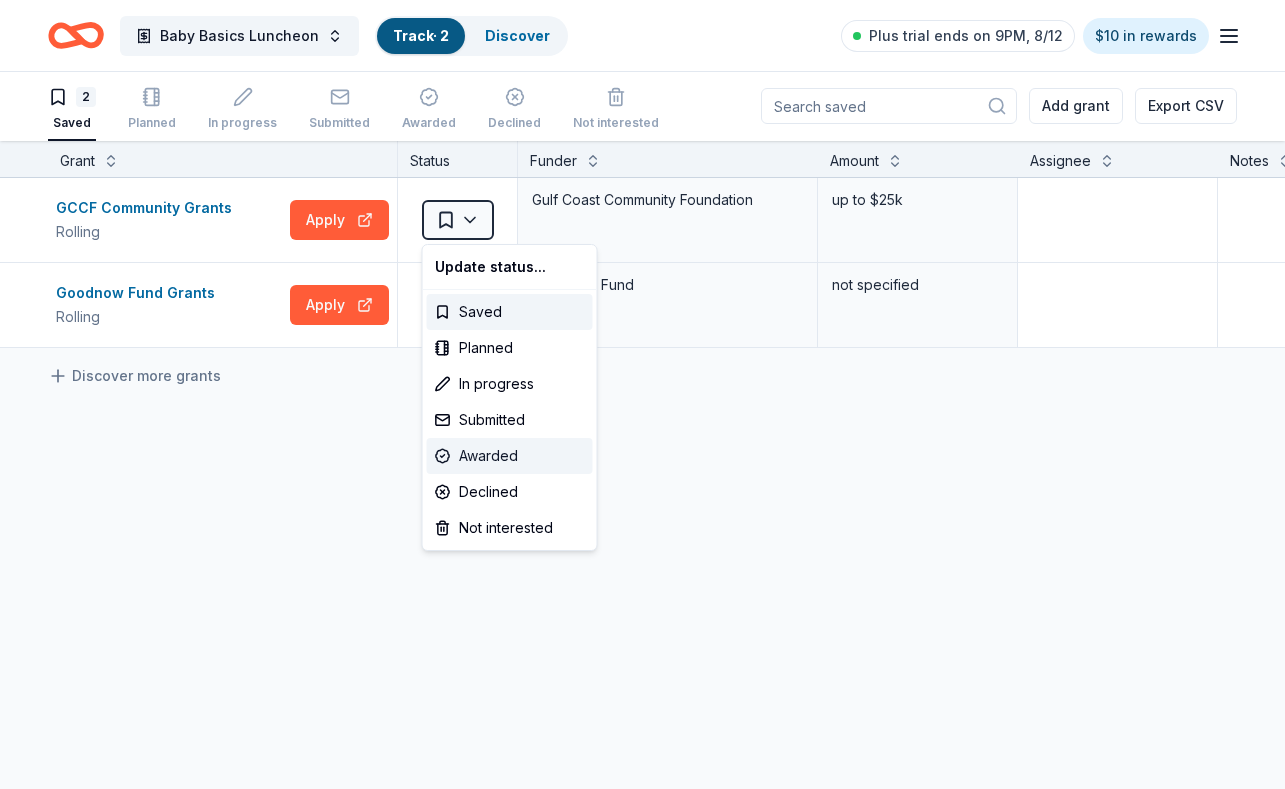 click on "Awarded" at bounding box center [510, 456] 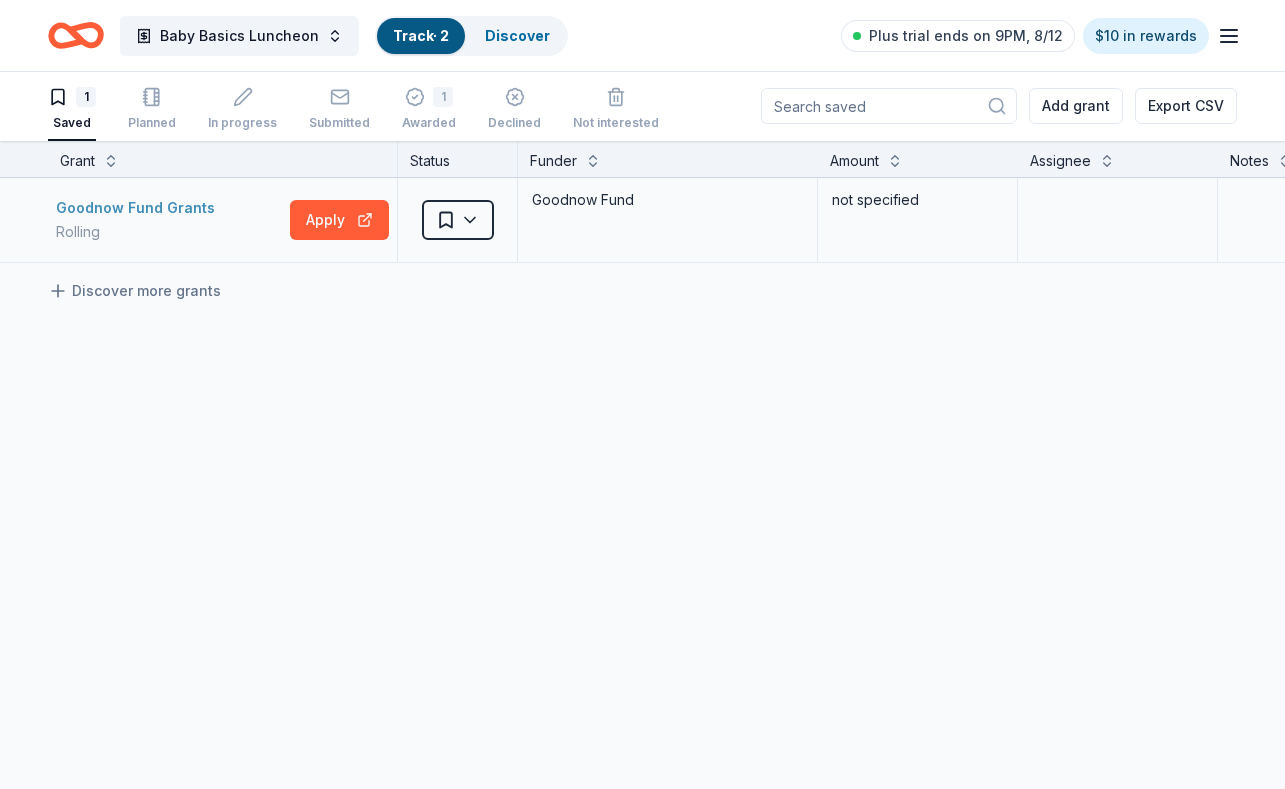 click on "Goodnow Fund Grants" at bounding box center [139, 208] 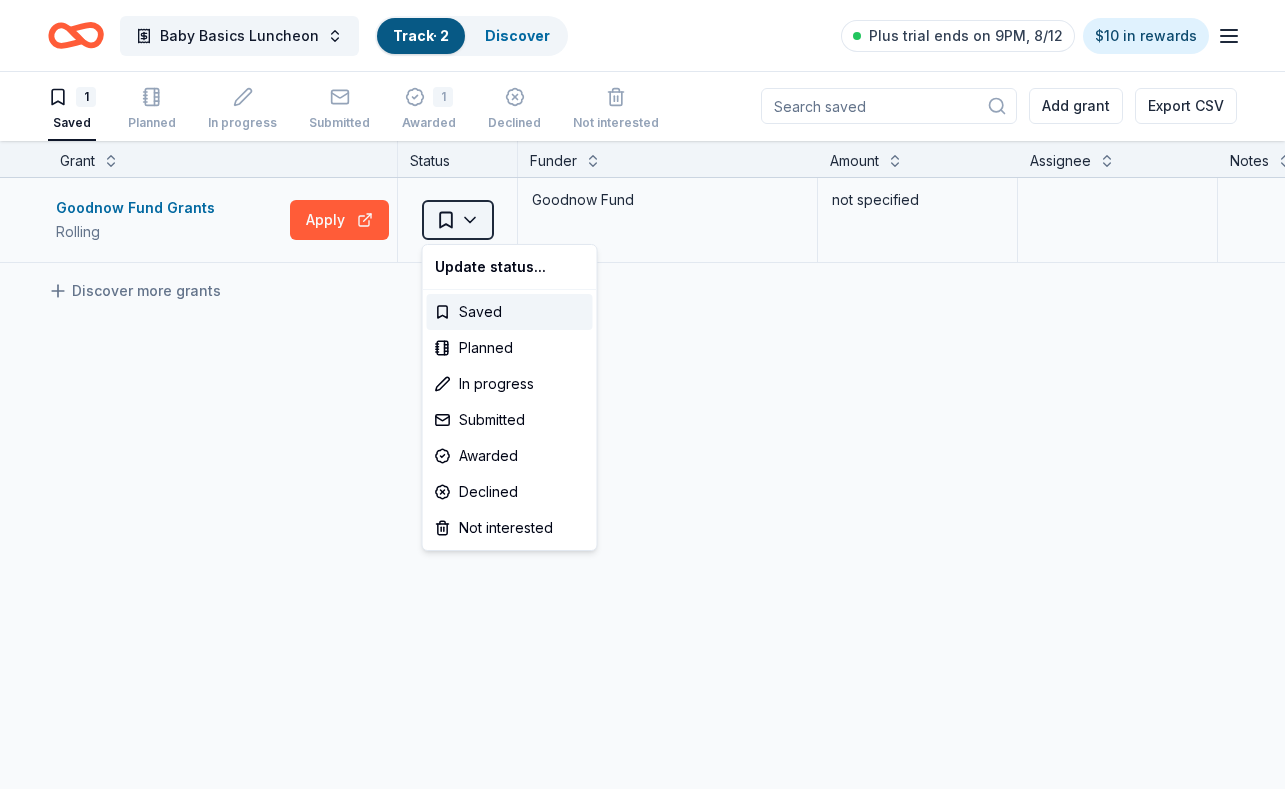 click on "Baby Basics Luncheon Track  · 2 Discover Plus trial ends on 9PM, 8/12 $10 in rewards 1 Saved Planned In progress Submitted 1 Awarded Declined Not interested Add grant Export CSV Grant Status Funder Amount Assignee Notes Goodnow Fund Grants Rolling Apply Saved Goodnow Fund not specified   Discover more grants Saved Update status... Saved Planned In progress Submitted Awarded Declined Not interested" at bounding box center [642, 393] 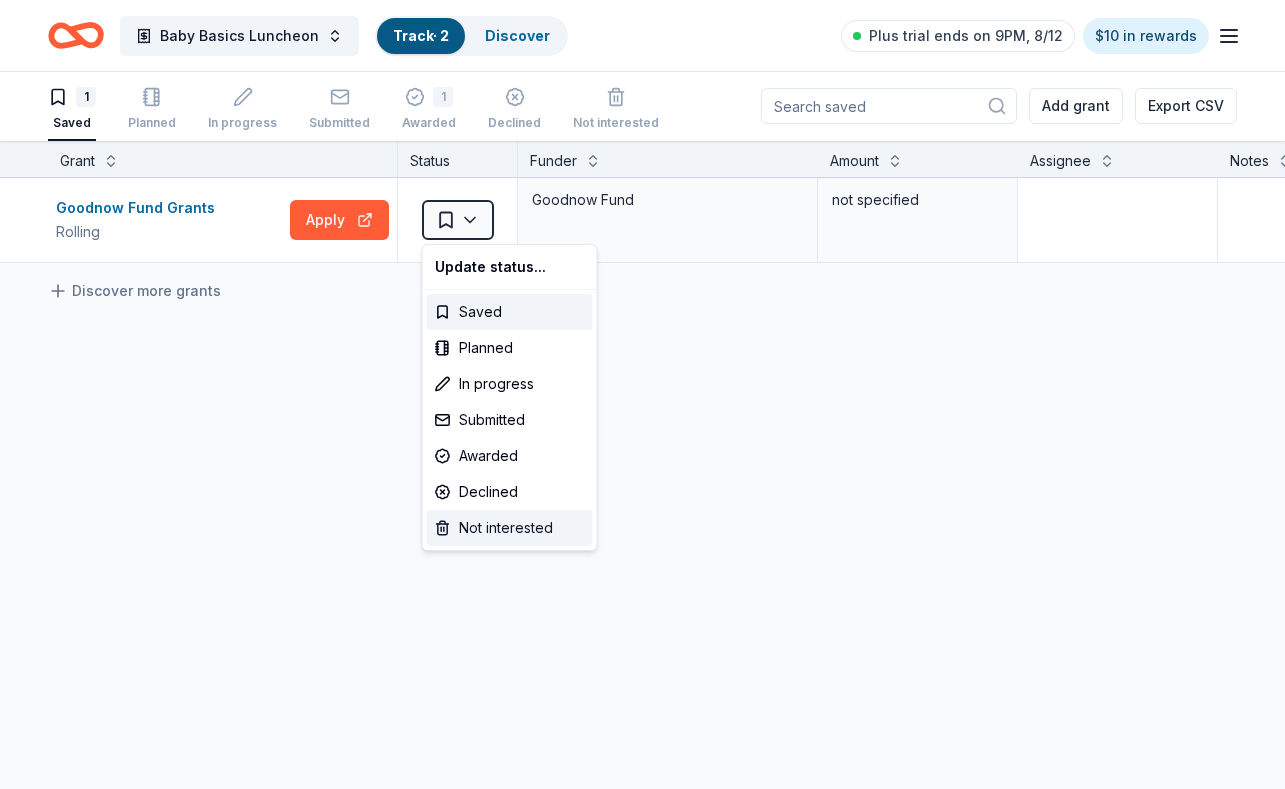 click on "Not interested" at bounding box center (510, 528) 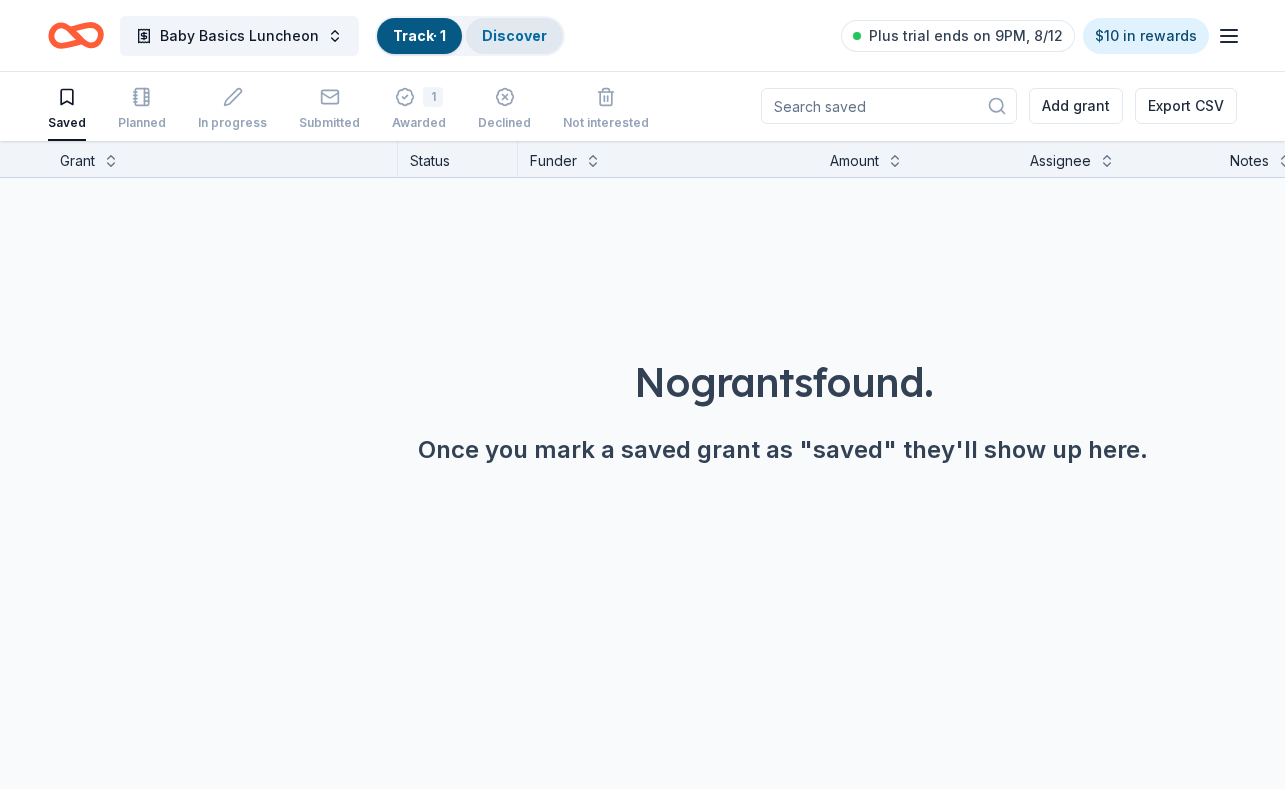 click on "Discover" at bounding box center (514, 35) 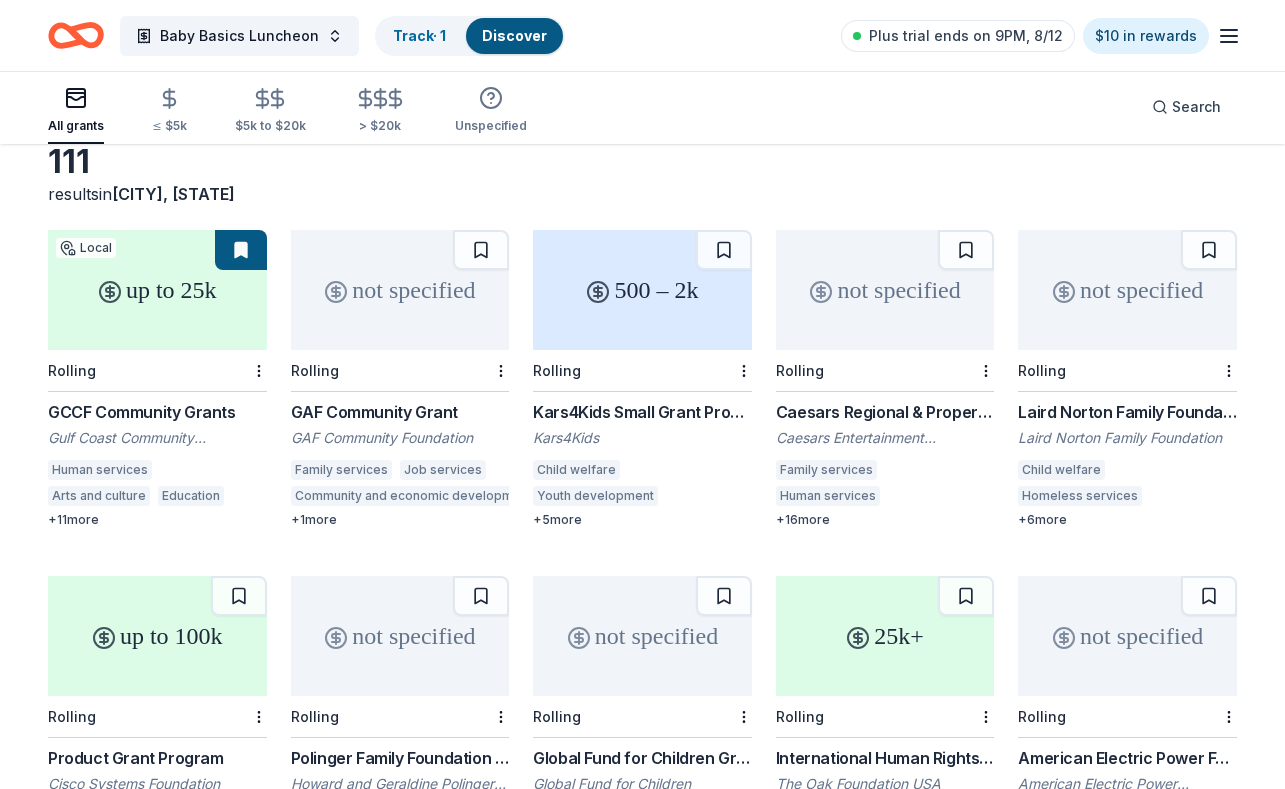 scroll, scrollTop: 108, scrollLeft: 0, axis: vertical 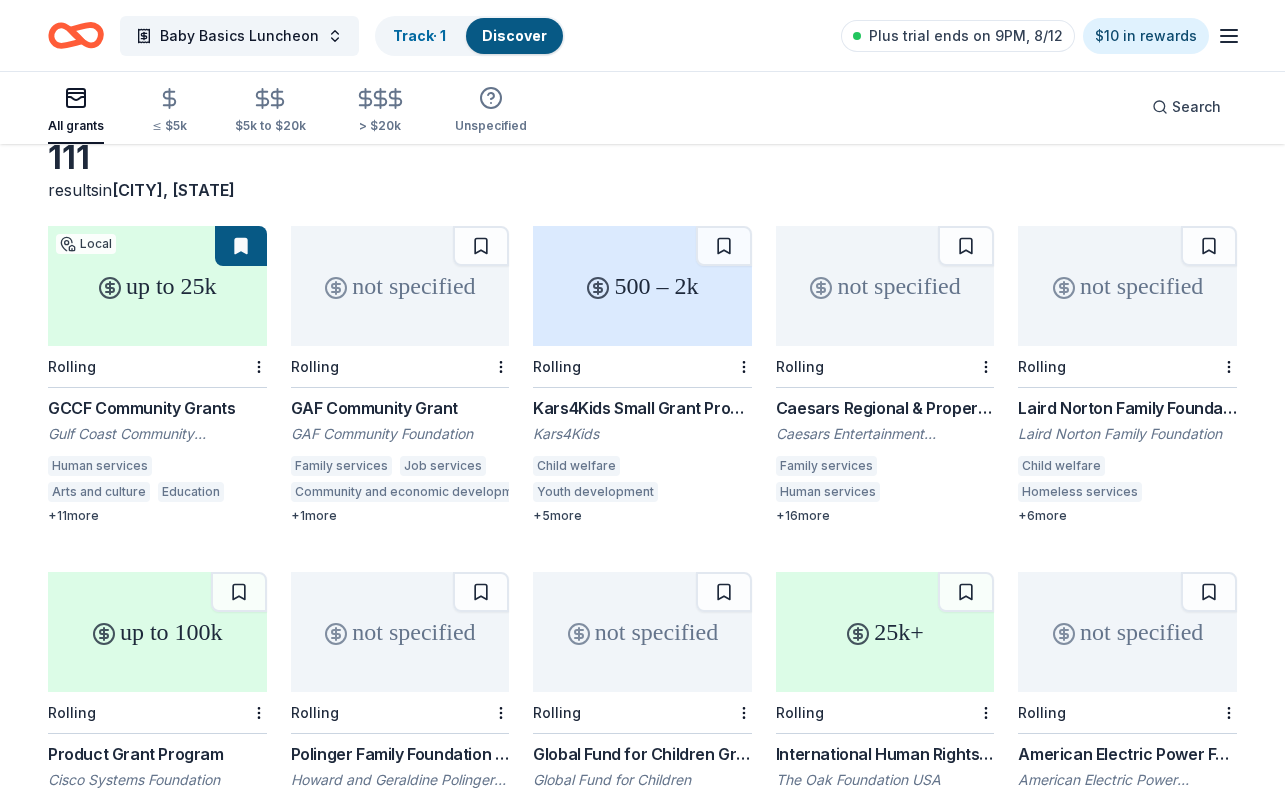 click on "GAF Community Grant" at bounding box center [400, 408] 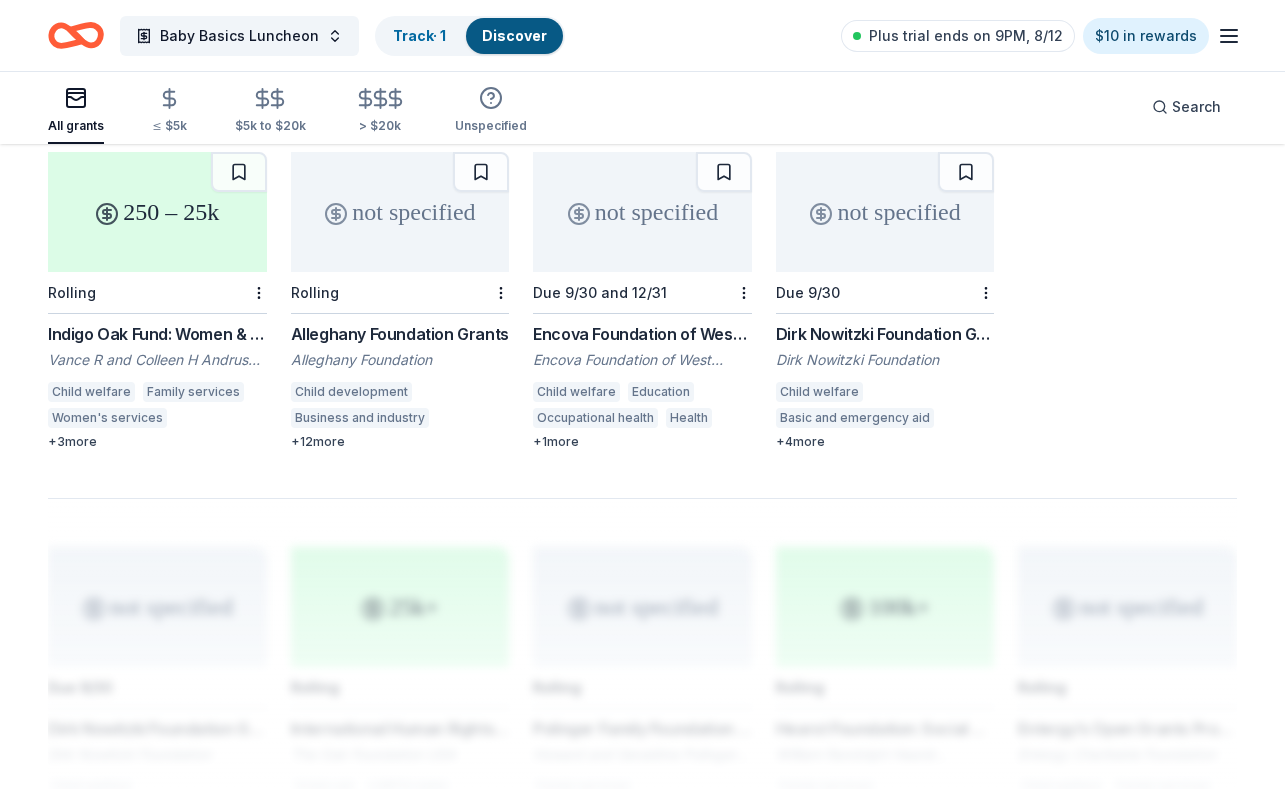 scroll, scrollTop: 1218, scrollLeft: 0, axis: vertical 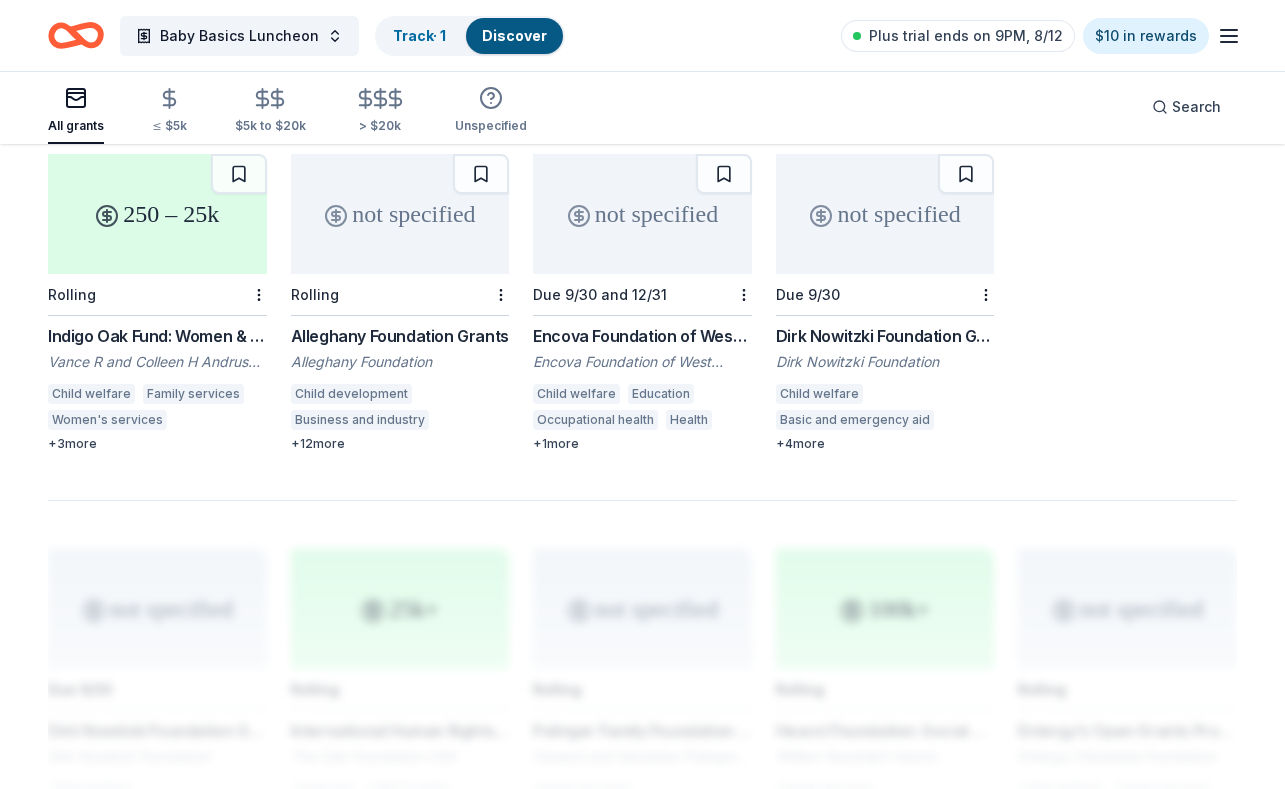 click on "Encova Foundation of West Virginia Grants" at bounding box center (642, 336) 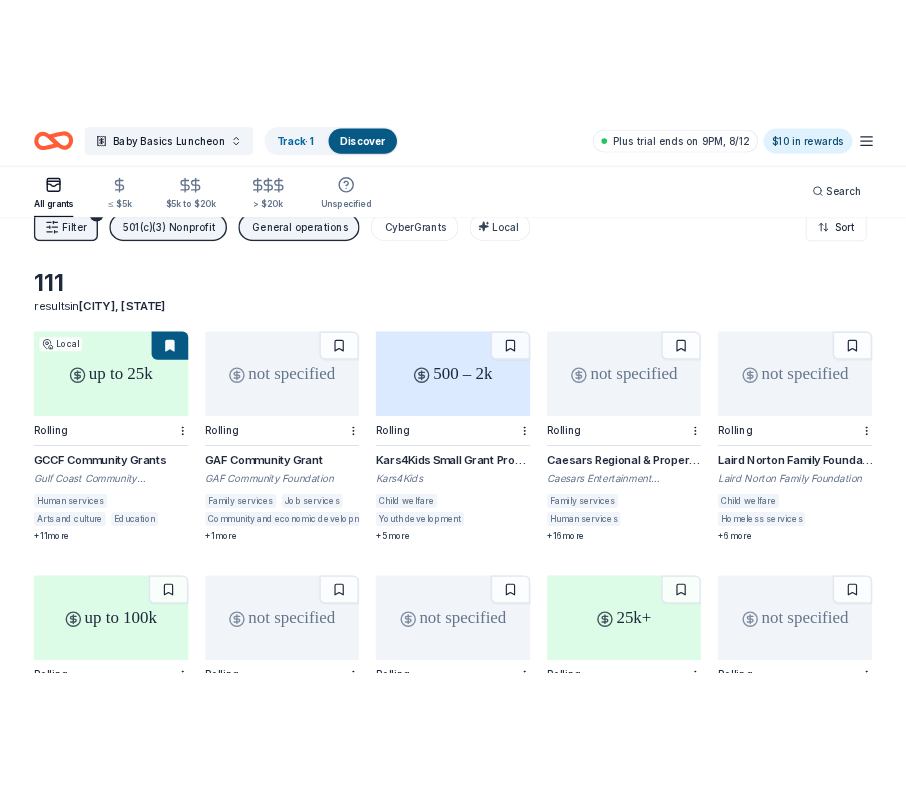 scroll, scrollTop: 0, scrollLeft: 0, axis: both 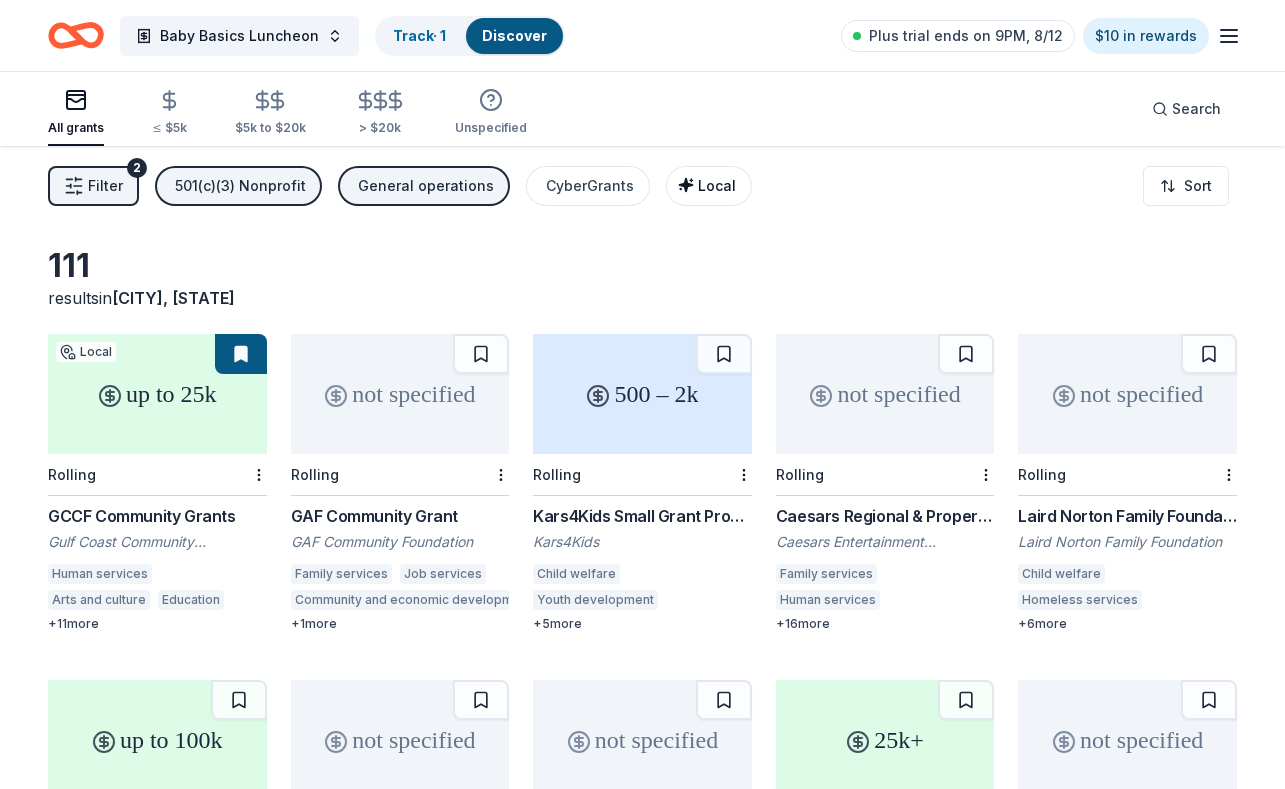 click on "Local" at bounding box center (717, 185) 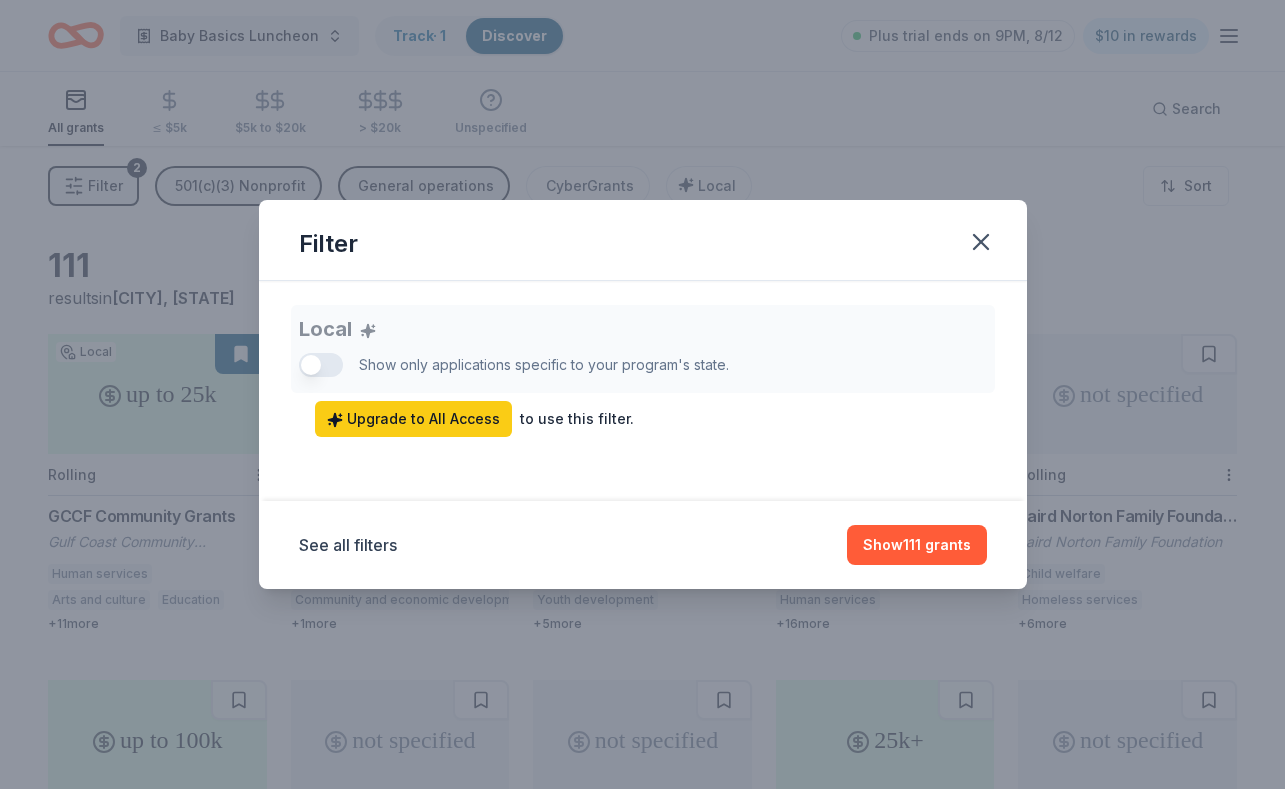click on "Local Show only applications specific to your program's state.   Upgrade to All Access to use this filter." at bounding box center (643, 371) 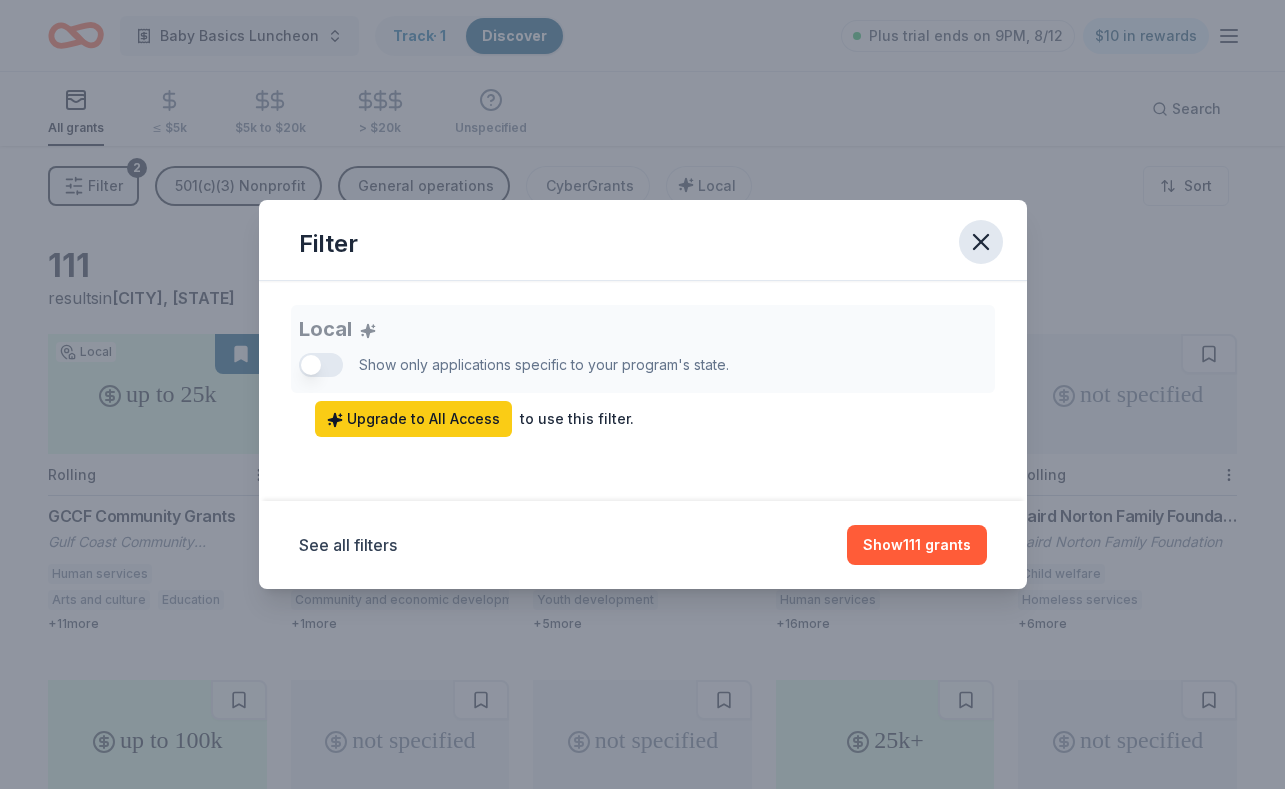 click 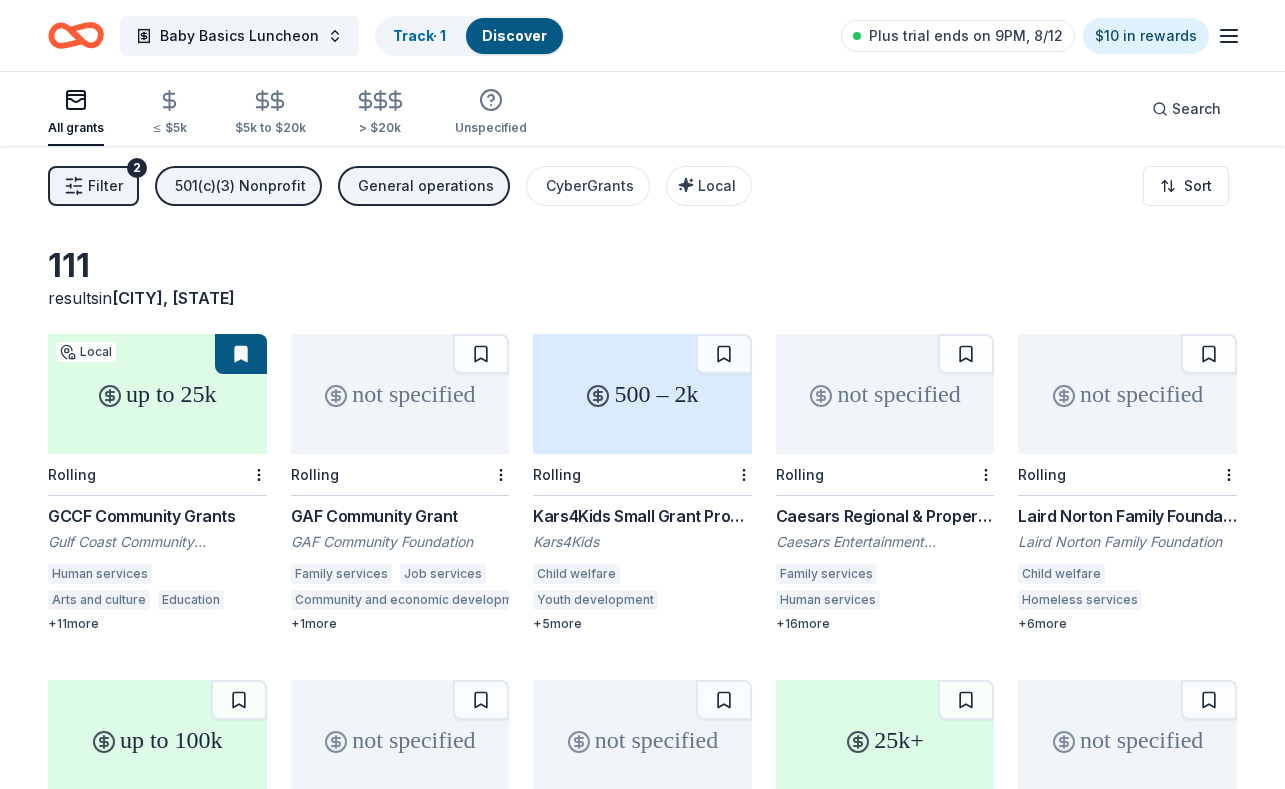 click on "GAF Community Grant" at bounding box center [400, 516] 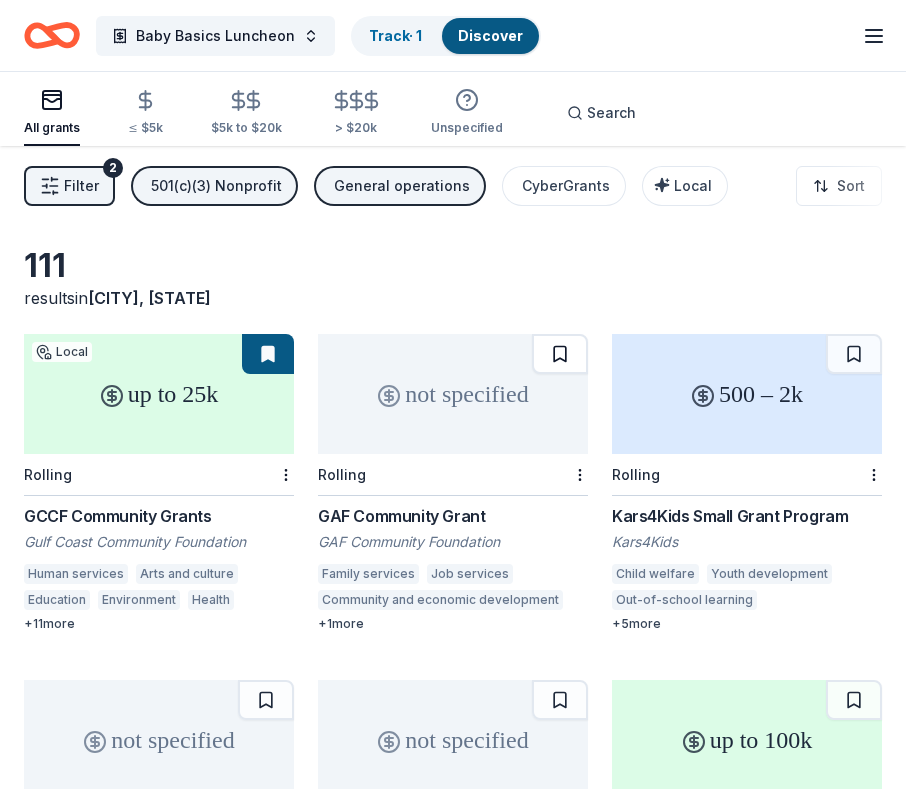 click at bounding box center [560, 354] 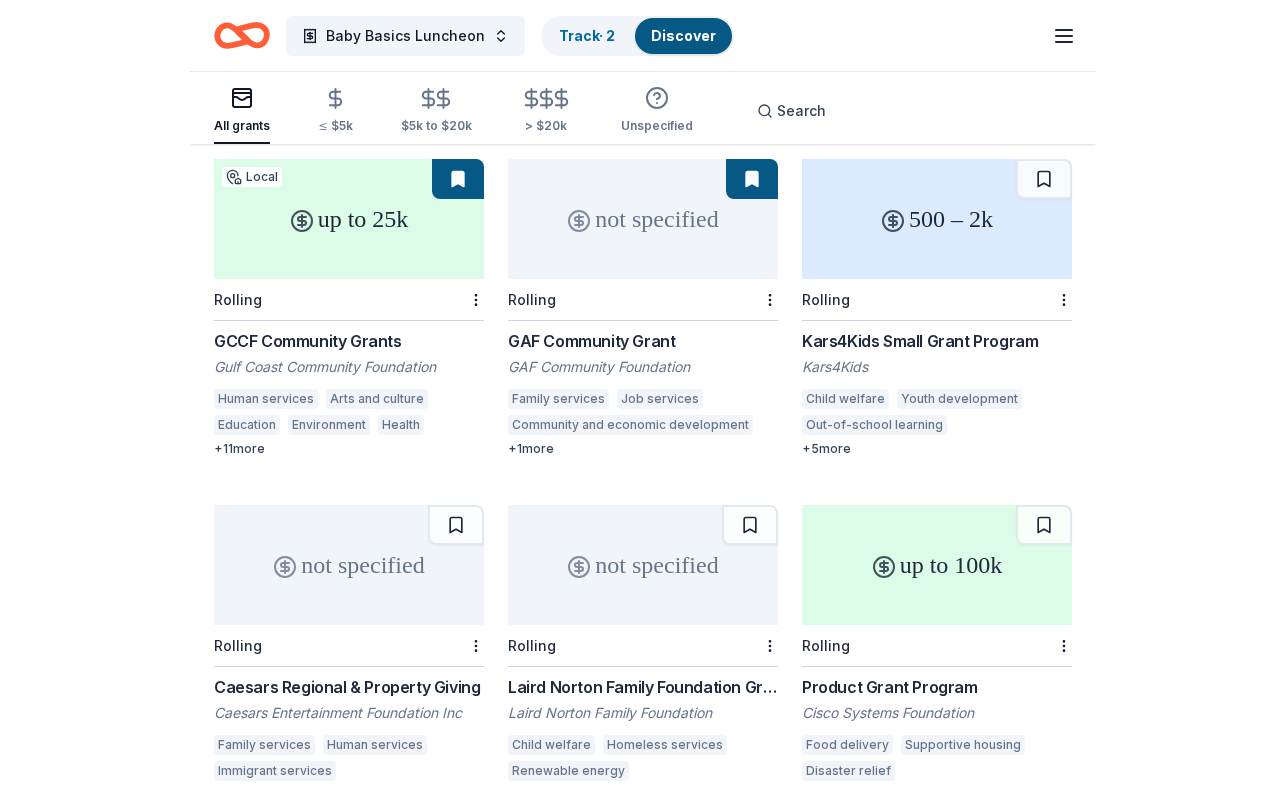 scroll, scrollTop: 192, scrollLeft: 0, axis: vertical 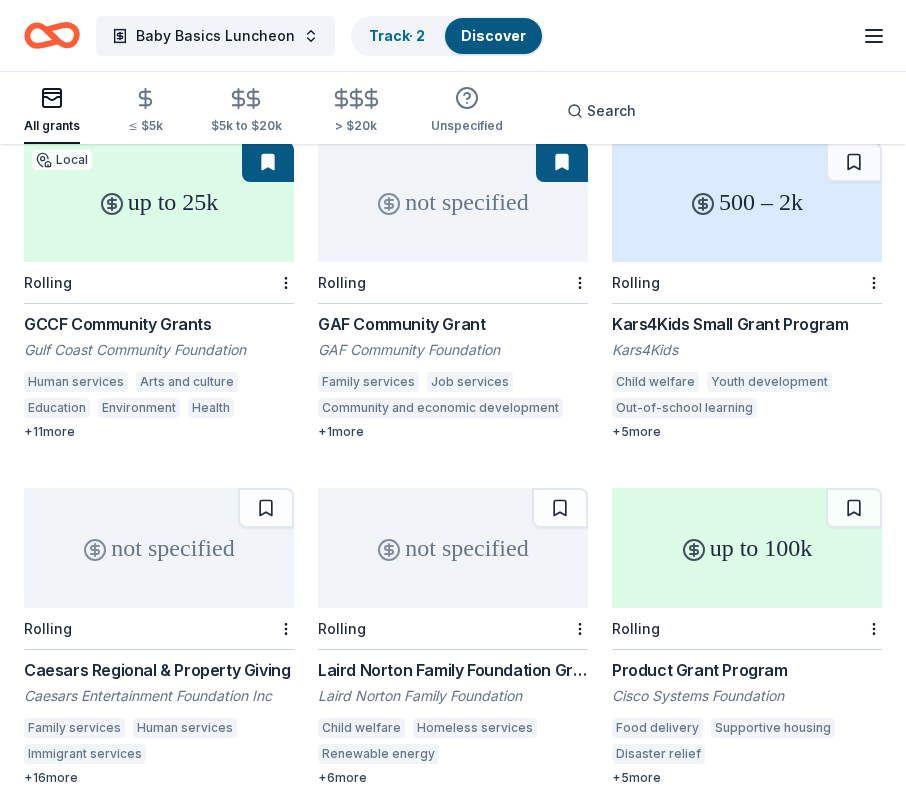 click on "GAF Community Grant" at bounding box center (453, 324) 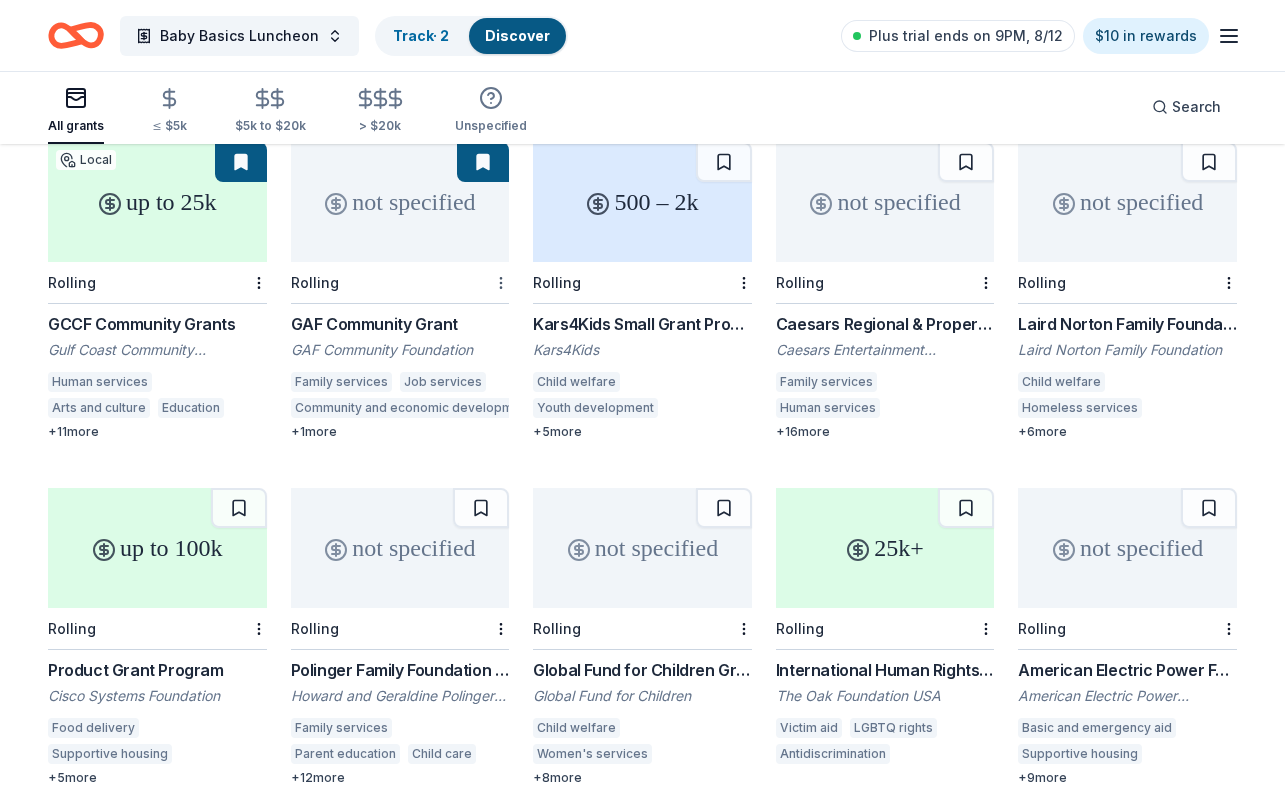 click on "Baby Basics Luncheon Track  · 2 Discover Plus trial ends on 9PM, 8/12 $10 in rewards All grants ≤ $5k $5k to $20k > $20k Unspecified Search 111 results  in  Sarasota, FL up to 25k Local Rolling GCCF Community Grants Gulf Coast Community Foundation Human services Arts and culture Education Environment Health Science Social sciences Information and communications Public safety Public affairs Agriculture, fishing and forestry Community and economic development Religion Sports and recreation Human rights International relations +  11  more not specified Rolling GAF Community Grant GAF Community Foundation Family services Job services Community and economic development Housing development +  1  more 500 – 2k Rolling Kars4Kids Small Grant Program Kars4Kids Child welfare Youth development Out-of-school learning Education services Camps Tutoring Cultural awareness Judaism +  5  more not specified Rolling Caesars Regional & Property Giving Caesars Entertainment Foundation Inc Family services Human services +  16" at bounding box center [642, 202] 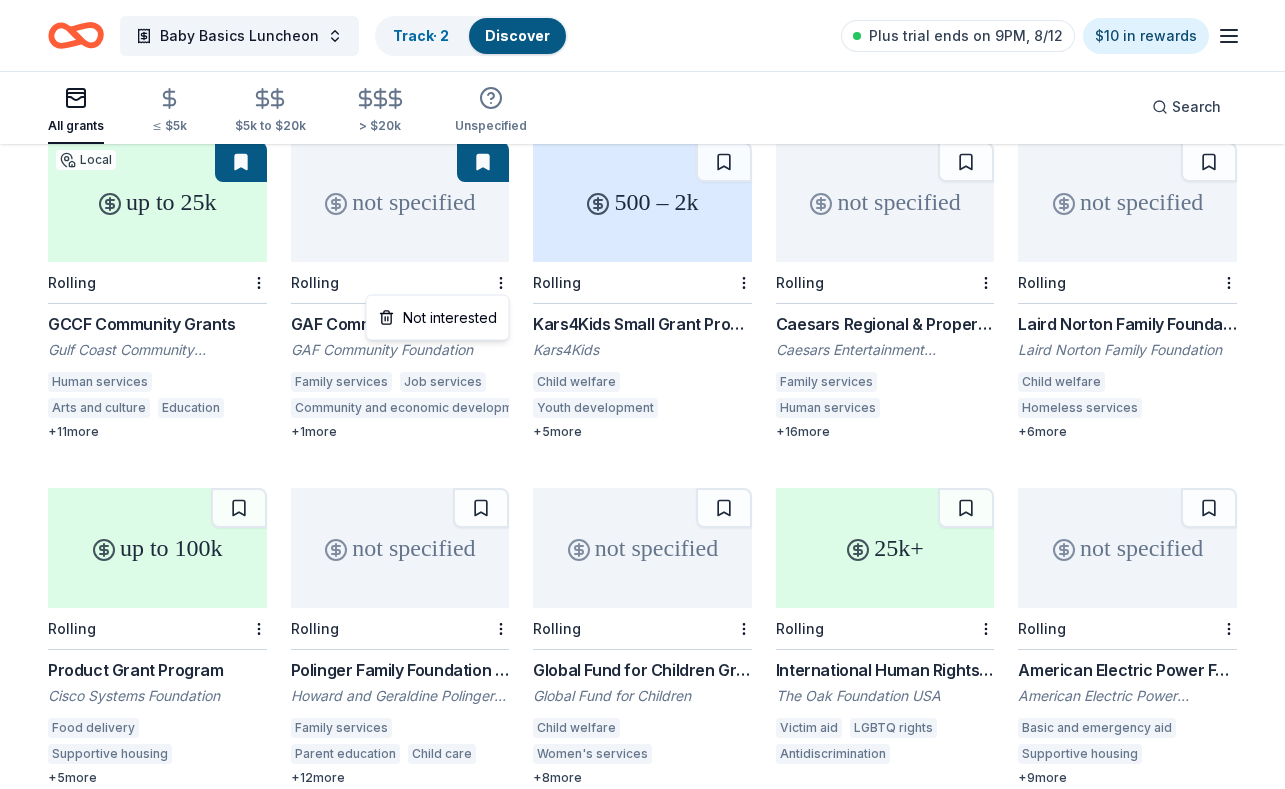 click on "Baby Basics Luncheon Track  · 2 Discover Plus trial ends on 9PM, 8/12 $10 in rewards All grants ≤ $5k $5k to $20k > $20k Unspecified Search 111 results  in  Sarasota, FL up to 25k Local Rolling GCCF Community Grants Gulf Coast Community Foundation Human services Arts and culture Education Environment Health Science Social sciences Information and communications Public safety Public affairs Agriculture, fishing and forestry Community and economic development Religion Sports and recreation Human rights International relations +  11  more not specified Rolling GAF Community Grant GAF Community Foundation Family services Job services Community and economic development Housing development +  1  more 500 – 2k Rolling Kars4Kids Small Grant Program Kars4Kids Child welfare Youth development Out-of-school learning Education services Camps Tutoring Cultural awareness Judaism +  5  more not specified Rolling Caesars Regional & Property Giving Caesars Entertainment Foundation Inc Family services Human services +  16" at bounding box center (642, 202) 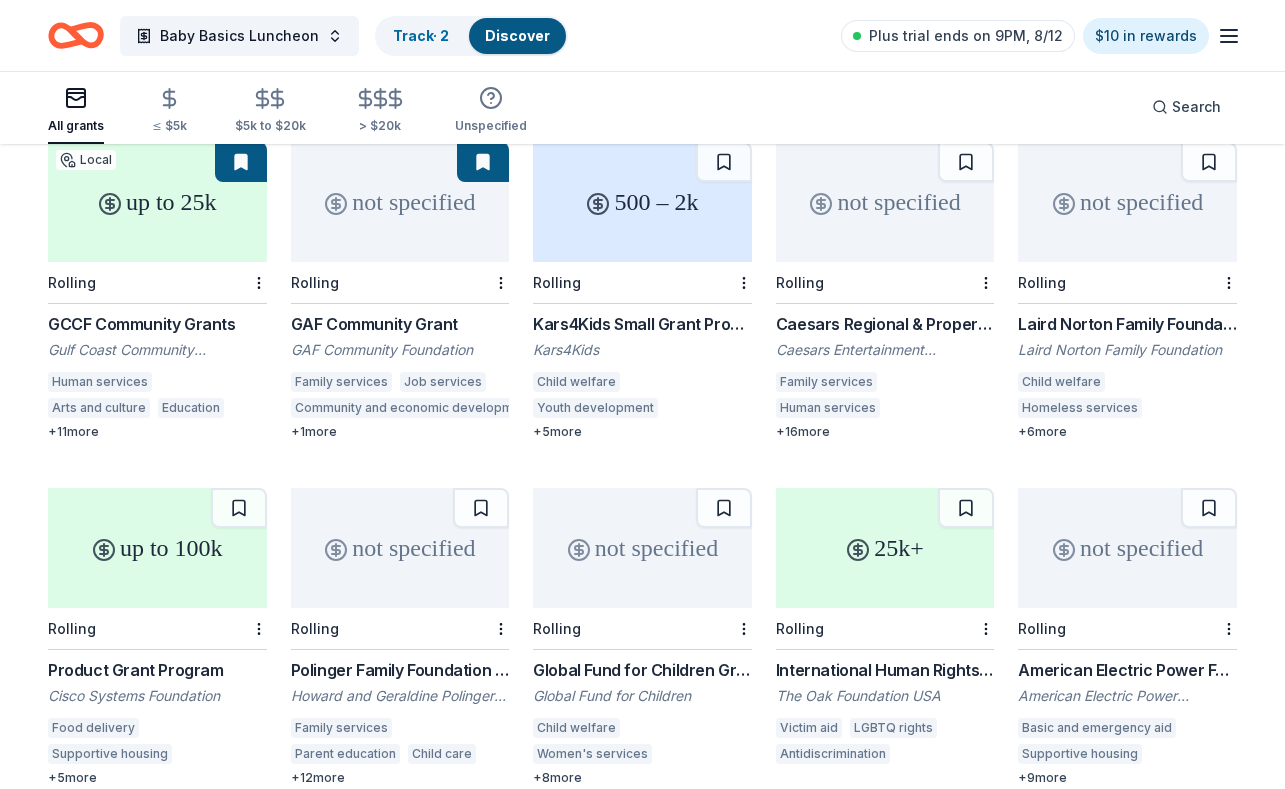 click at bounding box center [483, 162] 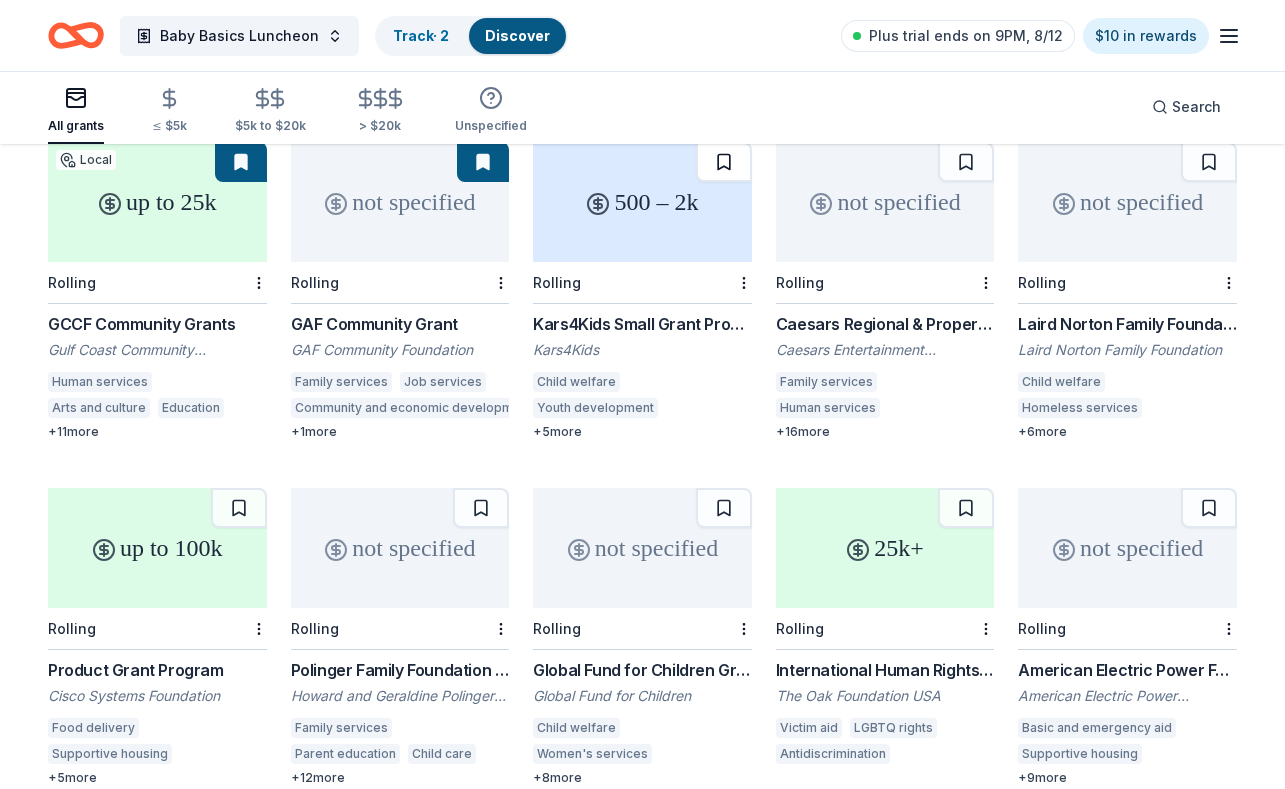 click at bounding box center (724, 162) 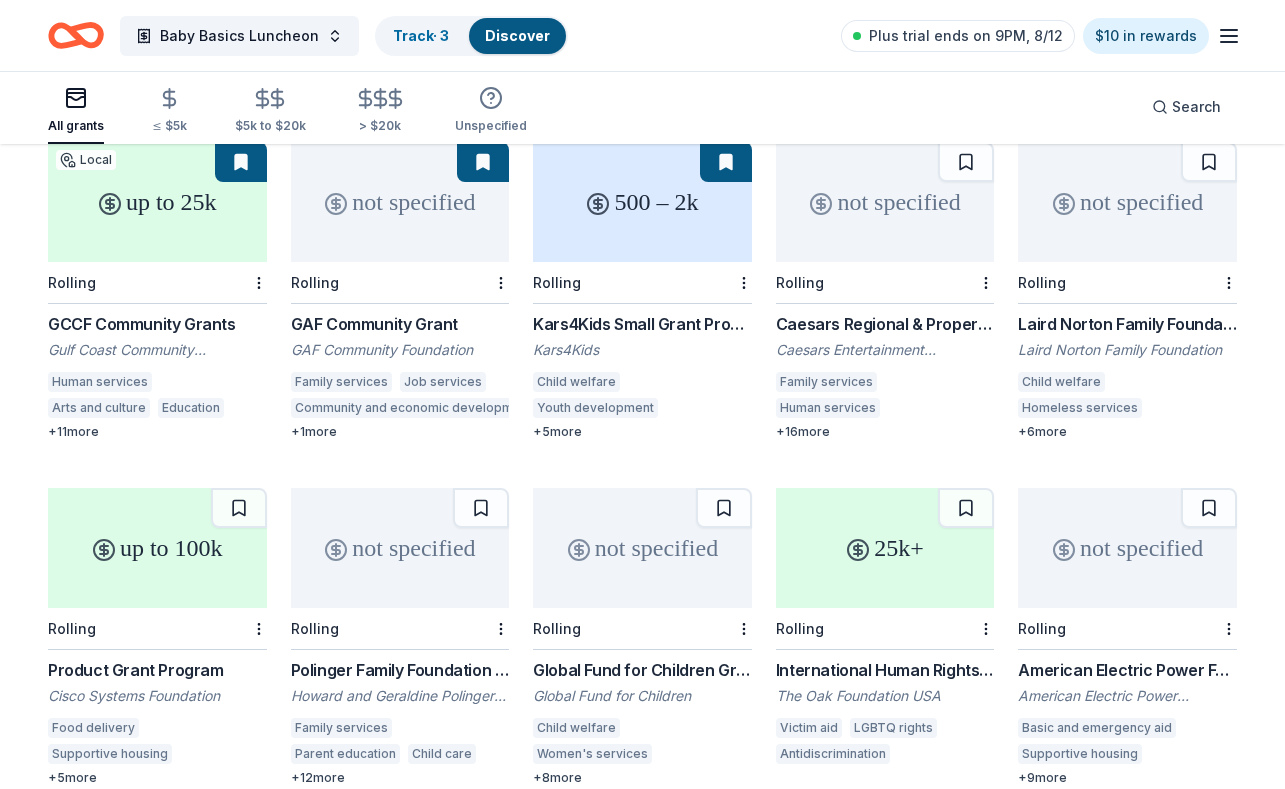 click on "Caesars Regional & Property Giving" at bounding box center [885, 324] 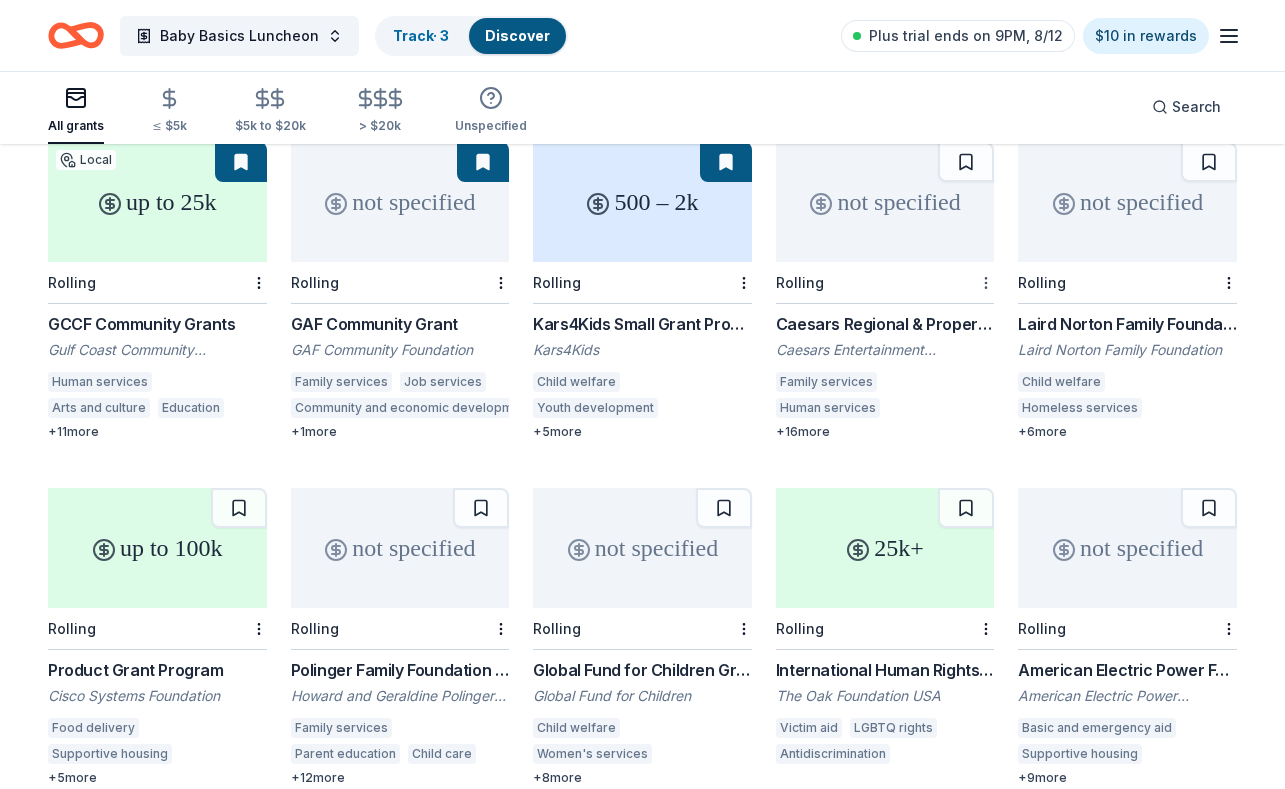 click on "Baby Basics Luncheon Track  · 3 Discover Plus trial ends on 9PM, 8/12 $10 in rewards All grants ≤ $5k $5k to $20k > $20k Unspecified Search 111 results  in  Sarasota, FL up to 25k Local Rolling GCCF Community Grants Gulf Coast Community Foundation Human services Arts and culture Education Environment Health Science Social sciences Information and communications Public safety Public affairs Agriculture, fishing and forestry Community and economic development Religion Sports and recreation Human rights International relations +  11  more not specified Rolling GAF Community Grant GAF Community Foundation Family services Job services Community and economic development Housing development +  1  more 500 – 2k Rolling Kars4Kids Small Grant Program Kars4Kids Child welfare Youth development Out-of-school learning Education services Camps Tutoring Cultural awareness Judaism +  5  more not specified Rolling Caesars Regional & Property Giving Caesars Entertainment Foundation Inc Family services Human services +  16" at bounding box center (642, 202) 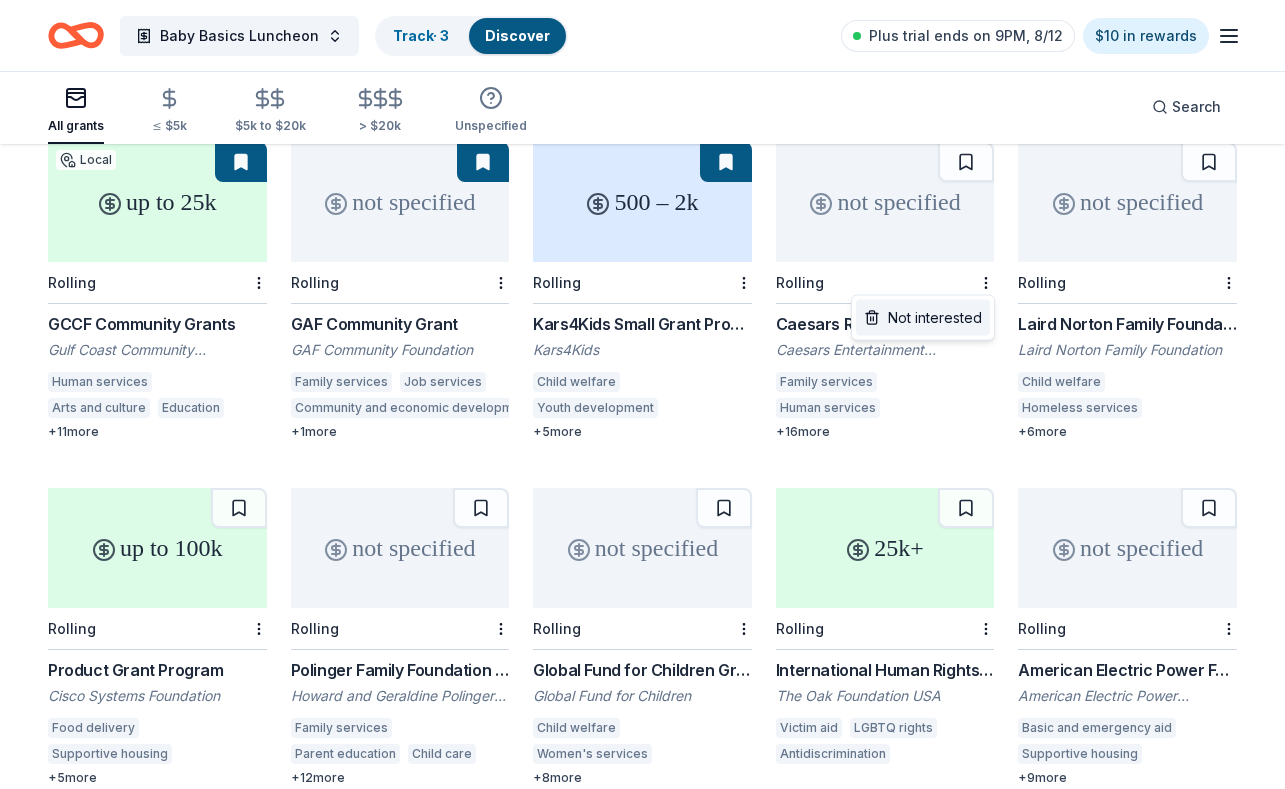 click on "Not interested" at bounding box center (923, 318) 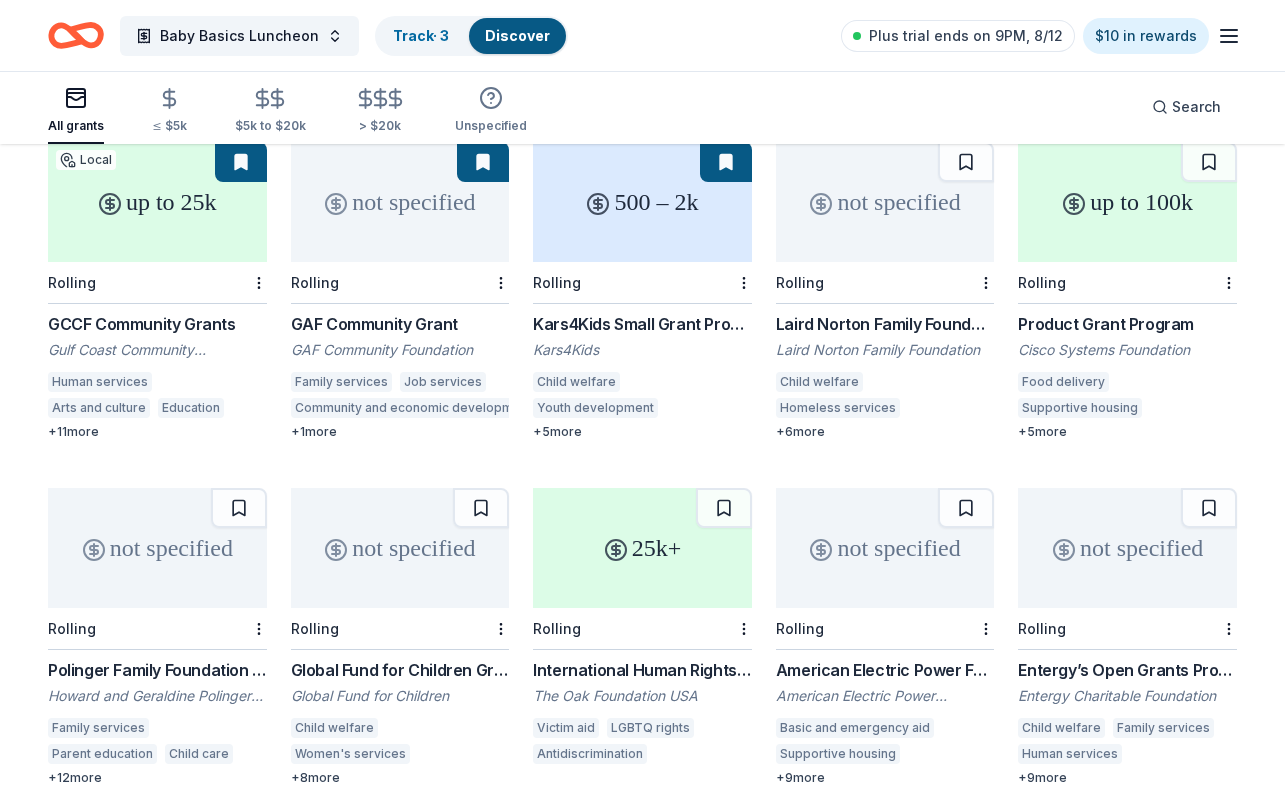 click on "Laird Norton Family Foundation Grant" at bounding box center (885, 324) 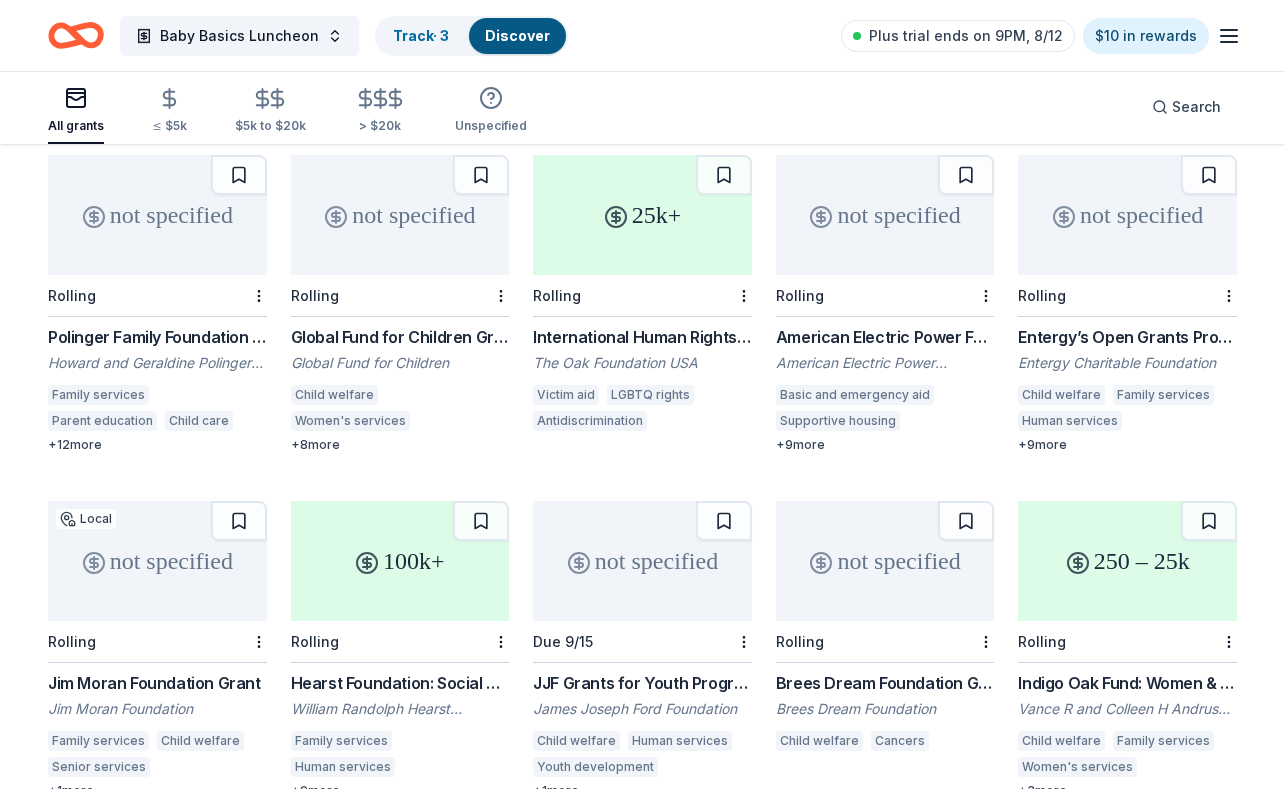 scroll, scrollTop: 531, scrollLeft: 0, axis: vertical 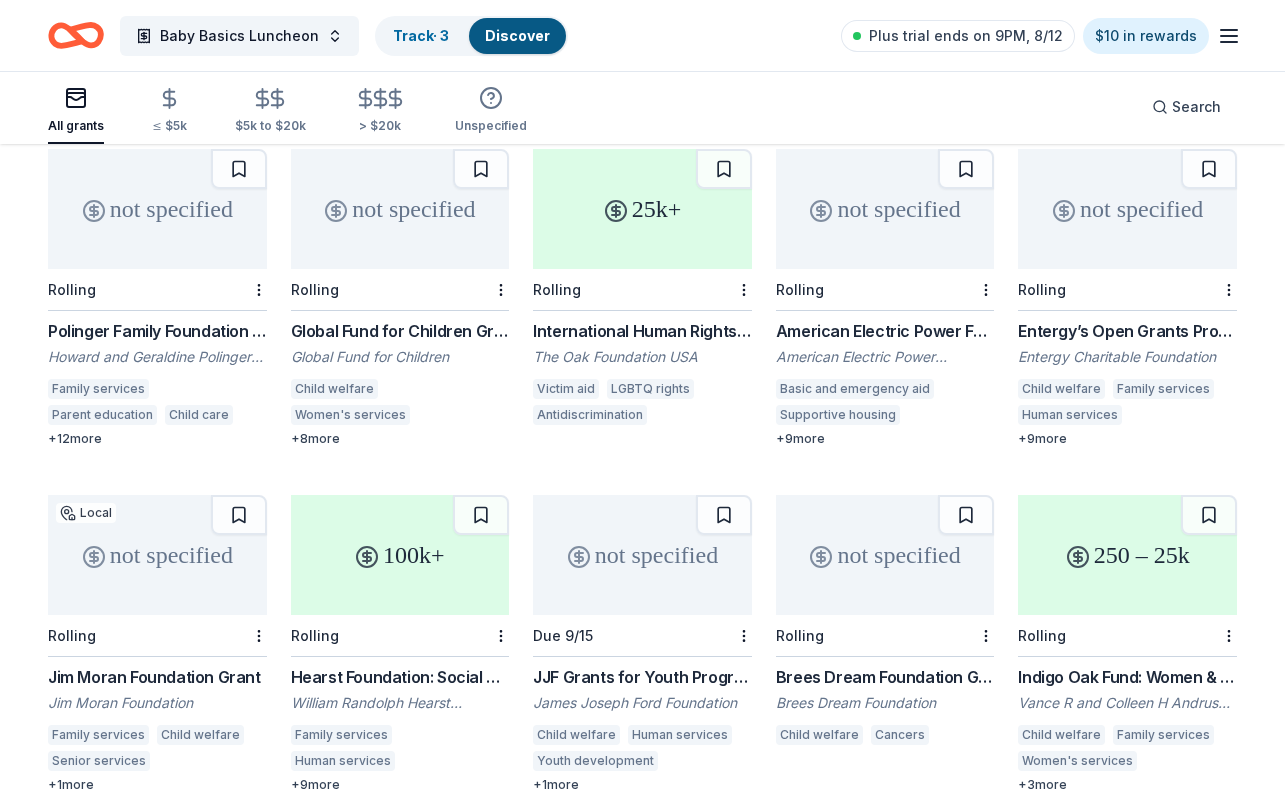 click on "+  12  more" at bounding box center (157, 439) 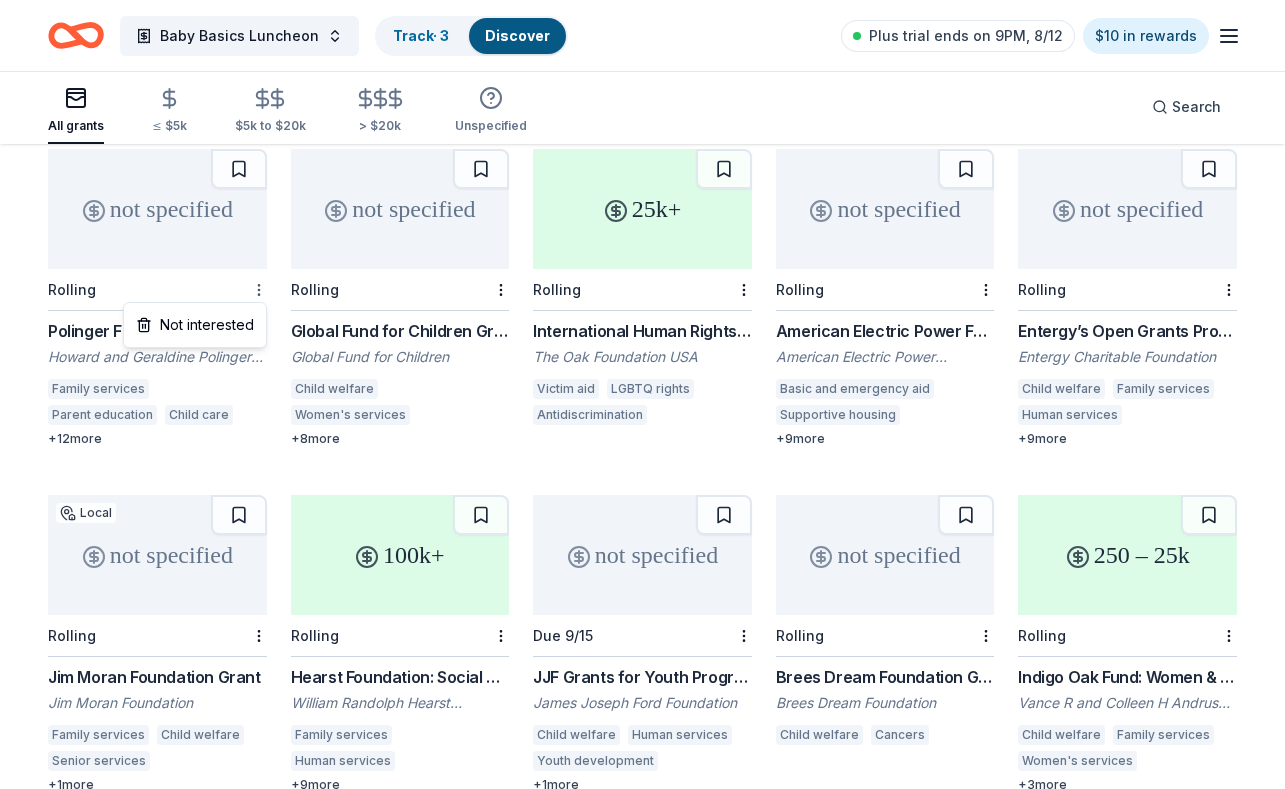 click on "Baby Basics Luncheon Track  · 3 Discover Plus trial ends on 9PM, 8/12 $10 in rewards All grants ≤ $5k $5k to $20k > $20k Unspecified Search 111 results  in  Sarasota, FL up to 25k Local Rolling GCCF Community Grants Gulf Coast Community Foundation Human services Arts and culture Education Environment Health Science Social sciences Information and communications Public safety Public affairs Agriculture, fishing and forestry Community and economic development Religion Sports and recreation Human rights International relations +  11  more not specified Rolling GAF Community Grant GAF Community Foundation Family services Job services Community and economic development Housing development +  1  more 500 – 2k Rolling Kars4Kids Small Grant Program Kars4Kids Child welfare Youth development Out-of-school learning Education services Camps Tutoring Cultural awareness Judaism +  5  more not specified Rolling Laird Norton Family Foundation Grant Laird Norton Family Foundation Child welfare Homeless services +  6 +  5" at bounding box center [642, -137] 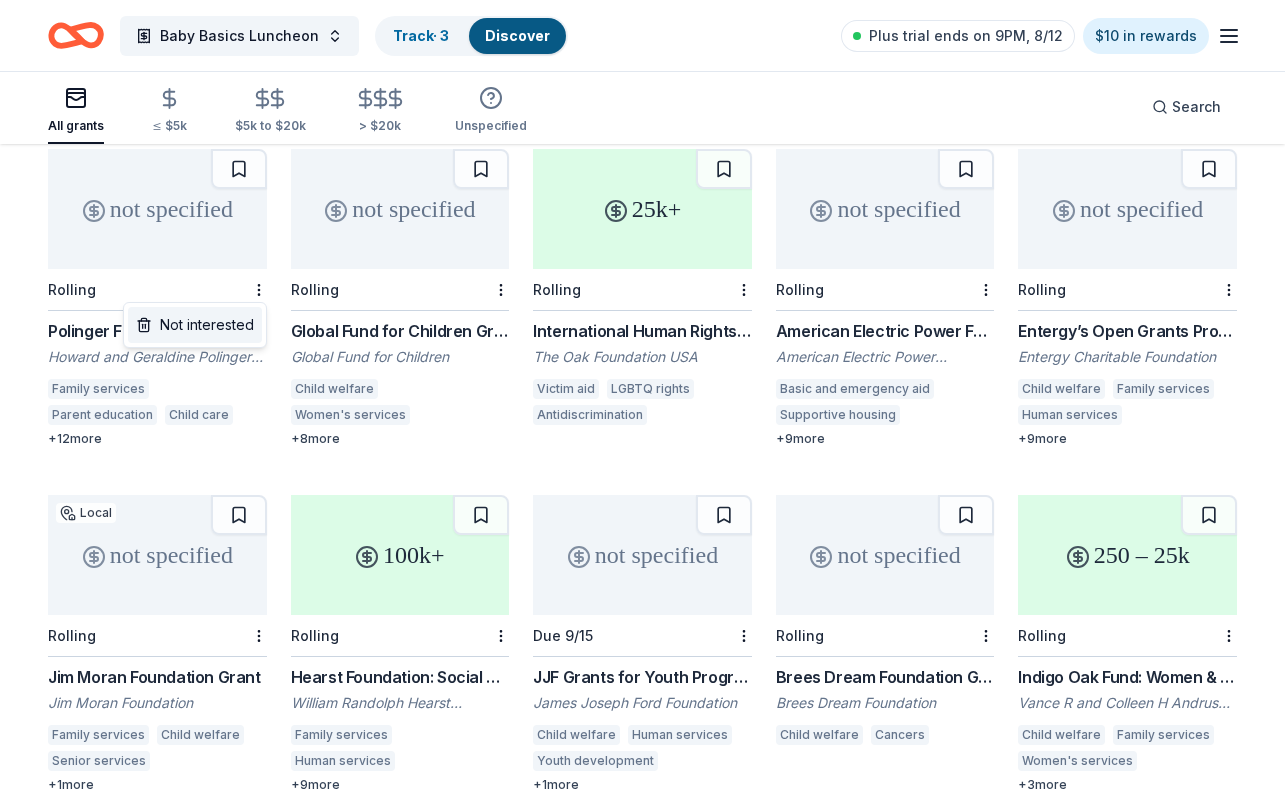 click on "Not interested" at bounding box center (195, 325) 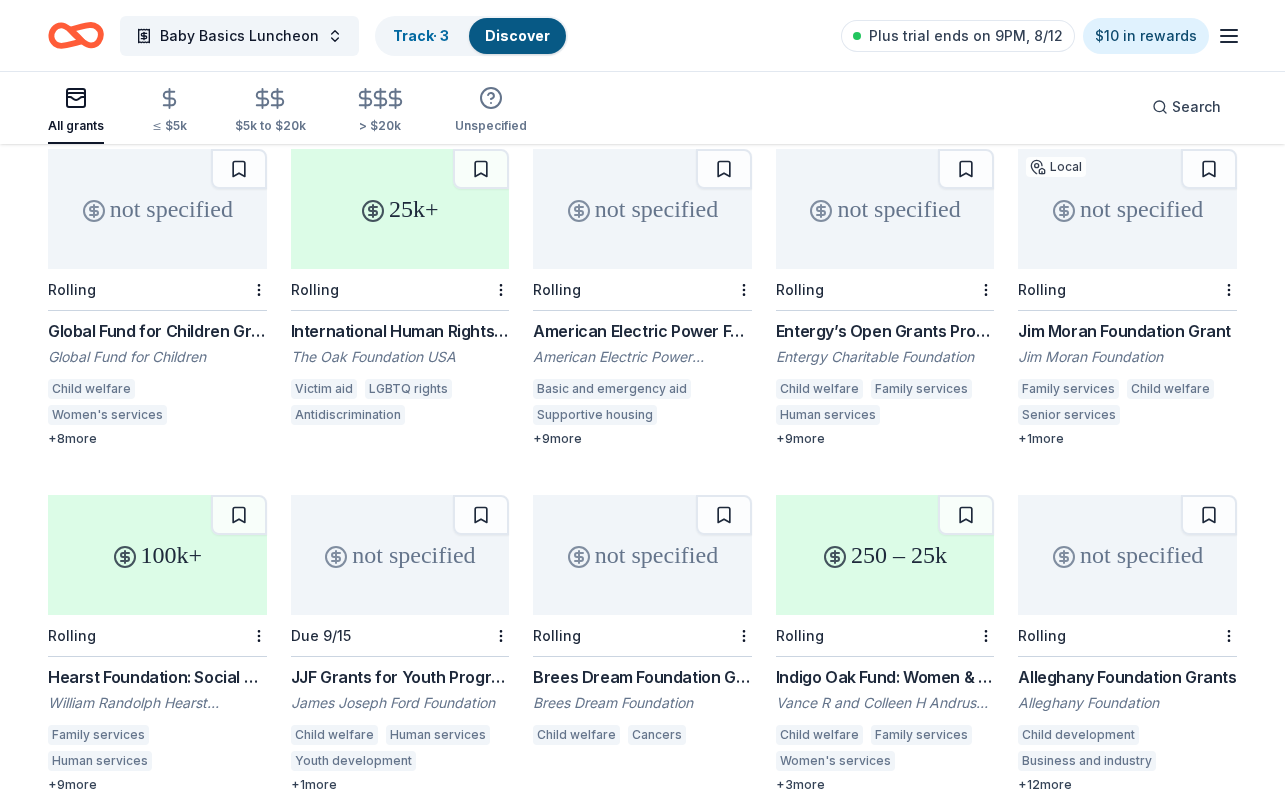 click on "+  8  more" at bounding box center (157, 439) 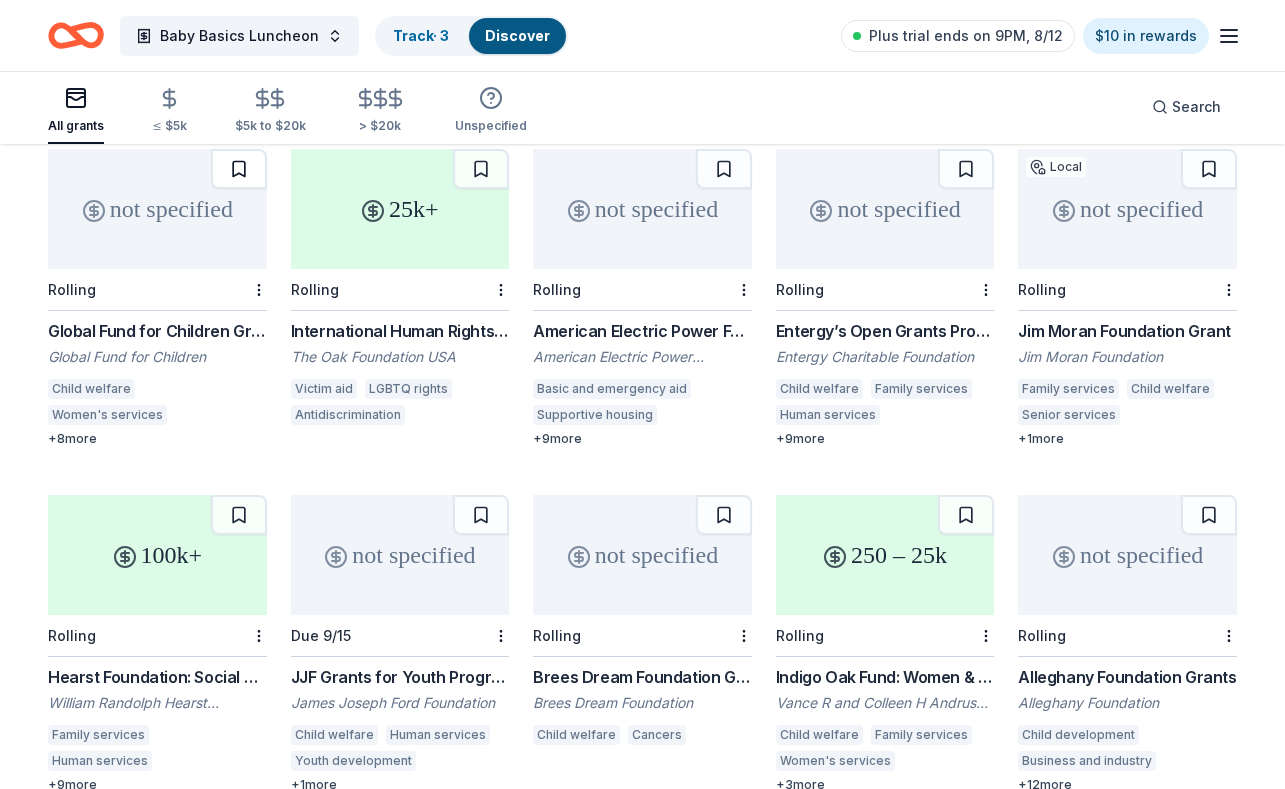 click at bounding box center (239, 169) 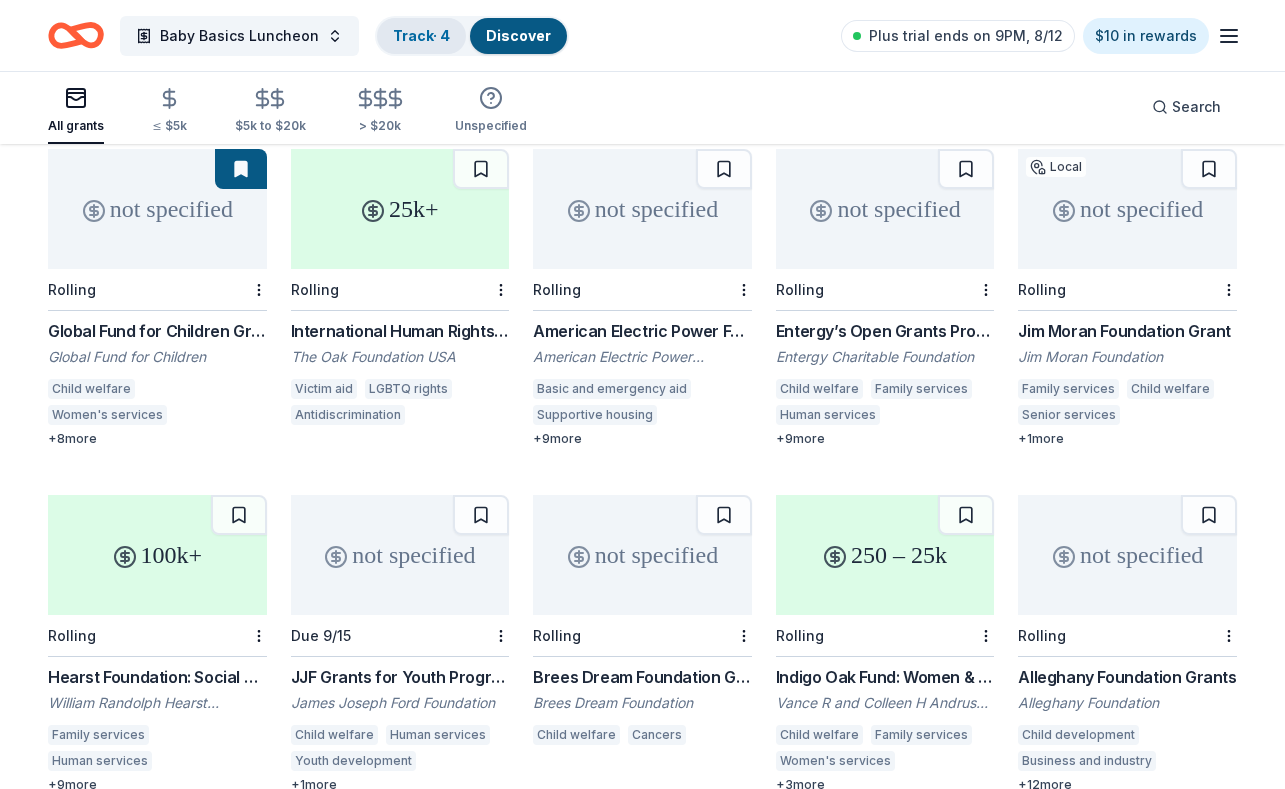 click on "Track  · 4" at bounding box center [421, 35] 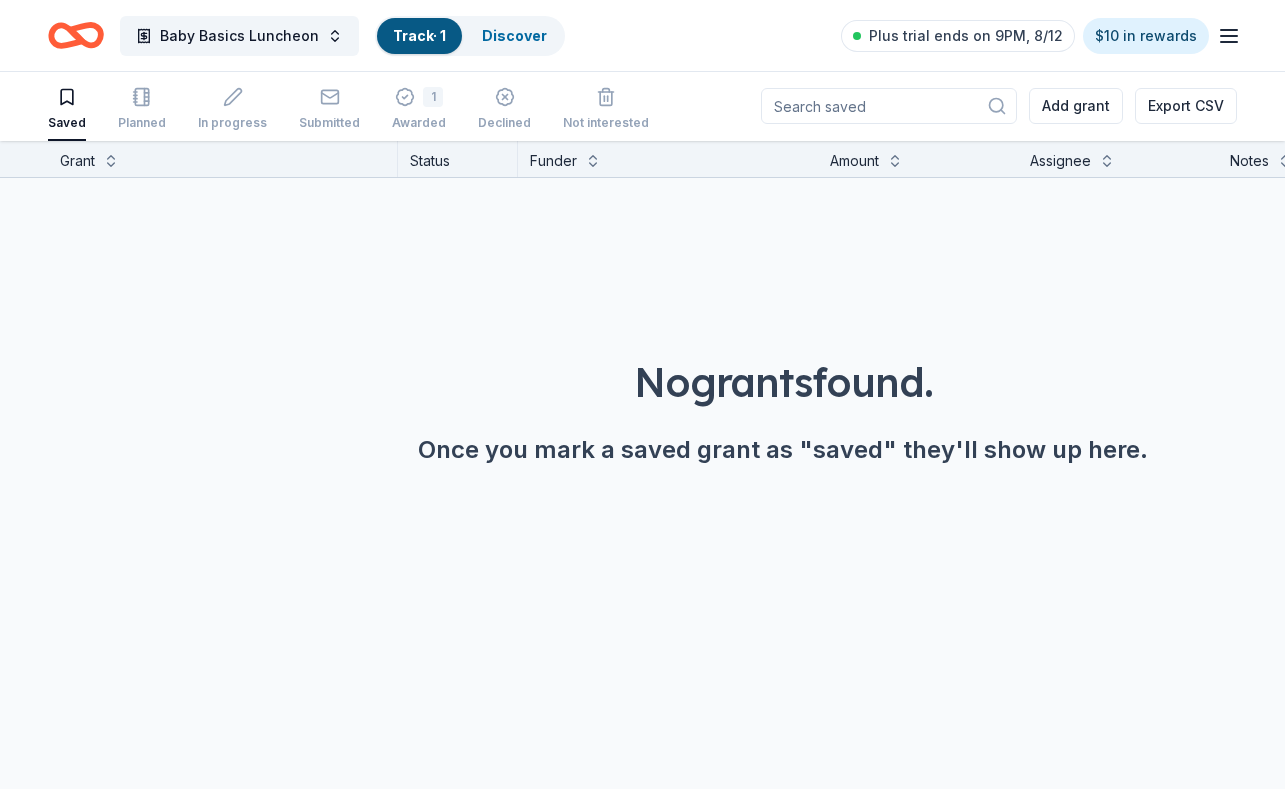 click on "Track  · 1" at bounding box center [419, 35] 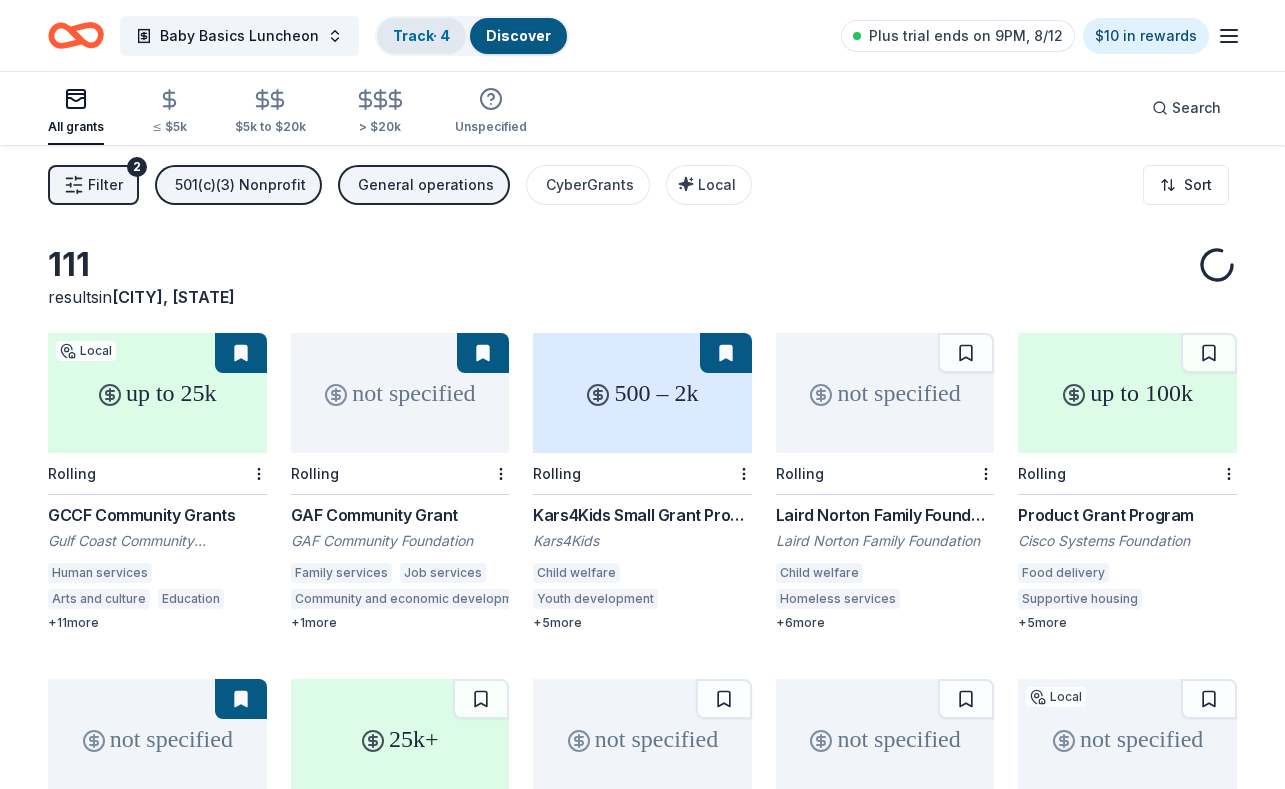 scroll, scrollTop: 0, scrollLeft: 0, axis: both 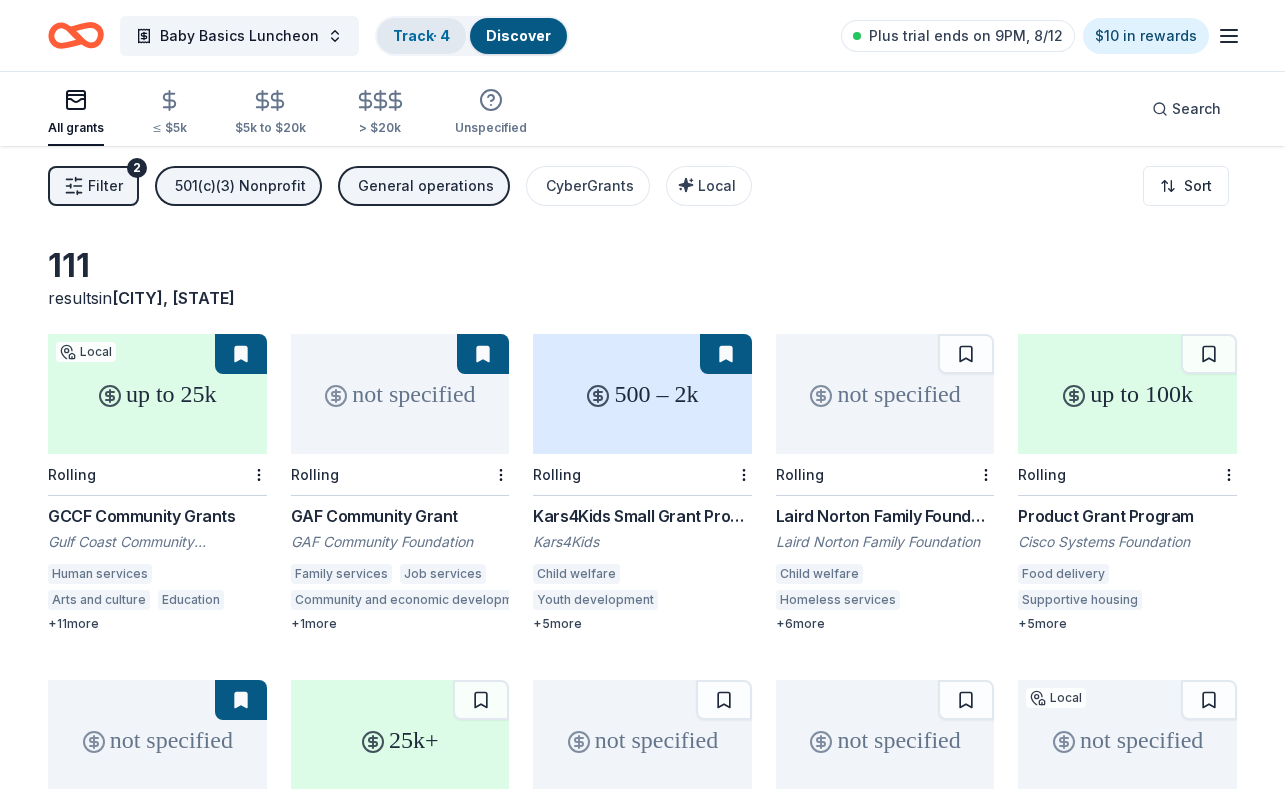 click on "Track  · 4" at bounding box center (421, 35) 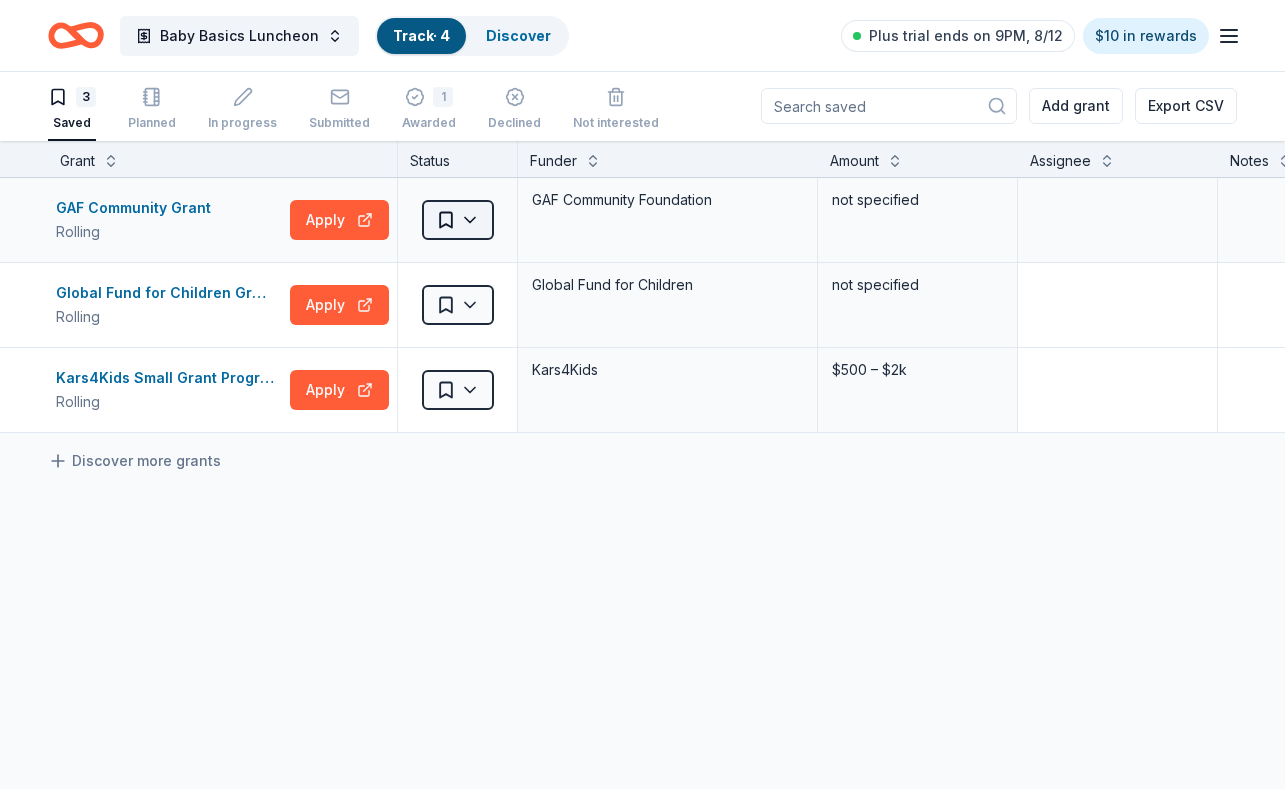 click on "Baby Basics Luncheon Track  · 4 Discover Plus trial ends on 9PM, 8/12 $10 in rewards 3 Saved Planned In progress Submitted 1 Awarded Declined Not interested Add grant Export CSV Grant Status Funder Amount Assignee Notes GAF Community Grant Rolling Apply Saved GAF Community Foundation not specified Global Fund for Children Grants: Become a Partner Rolling Apply Saved Global Fund for Children not specified Kars4Kids Small Grant Program Rolling Apply Saved Kars4Kids $500 – $2k   Discover more grants Saved" at bounding box center [642, 393] 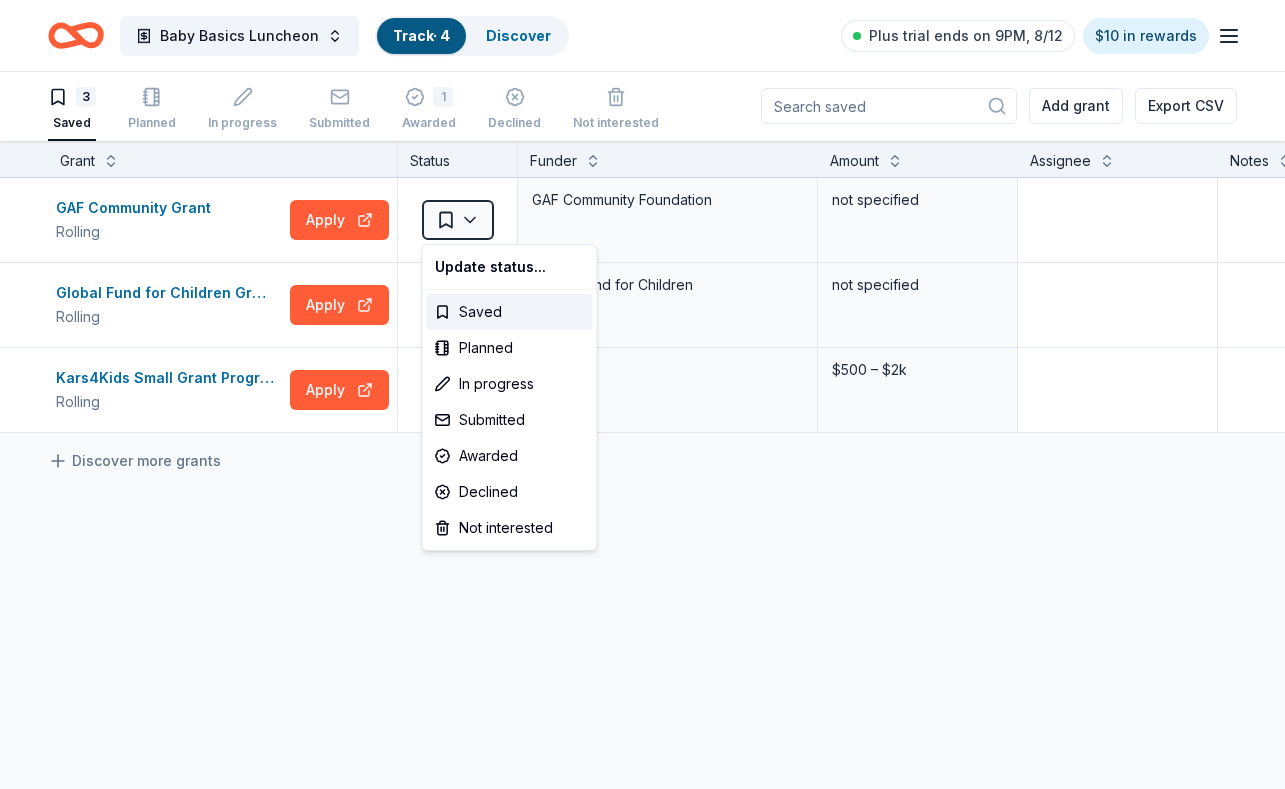 click on "Baby Basics Luncheon Track  · 4 Discover Plus trial ends on 9PM, 8/12 $10 in rewards 3 Saved Planned In progress Submitted 1 Awarded Declined Not interested Add grant Export CSV Grant Status Funder Amount Assignee Notes GAF Community Grant Rolling Apply Saved GAF Community Foundation not specified Global Fund for Children Grants: Become a Partner Rolling Apply Saved Global Fund for Children not specified Kars4Kids Small Grant Program Rolling Apply Saved Kars4Kids $500 – $2k   Discover more grants Saved Update status... Saved Planned In progress Submitted Awarded Declined Not interested" at bounding box center [642, 393] 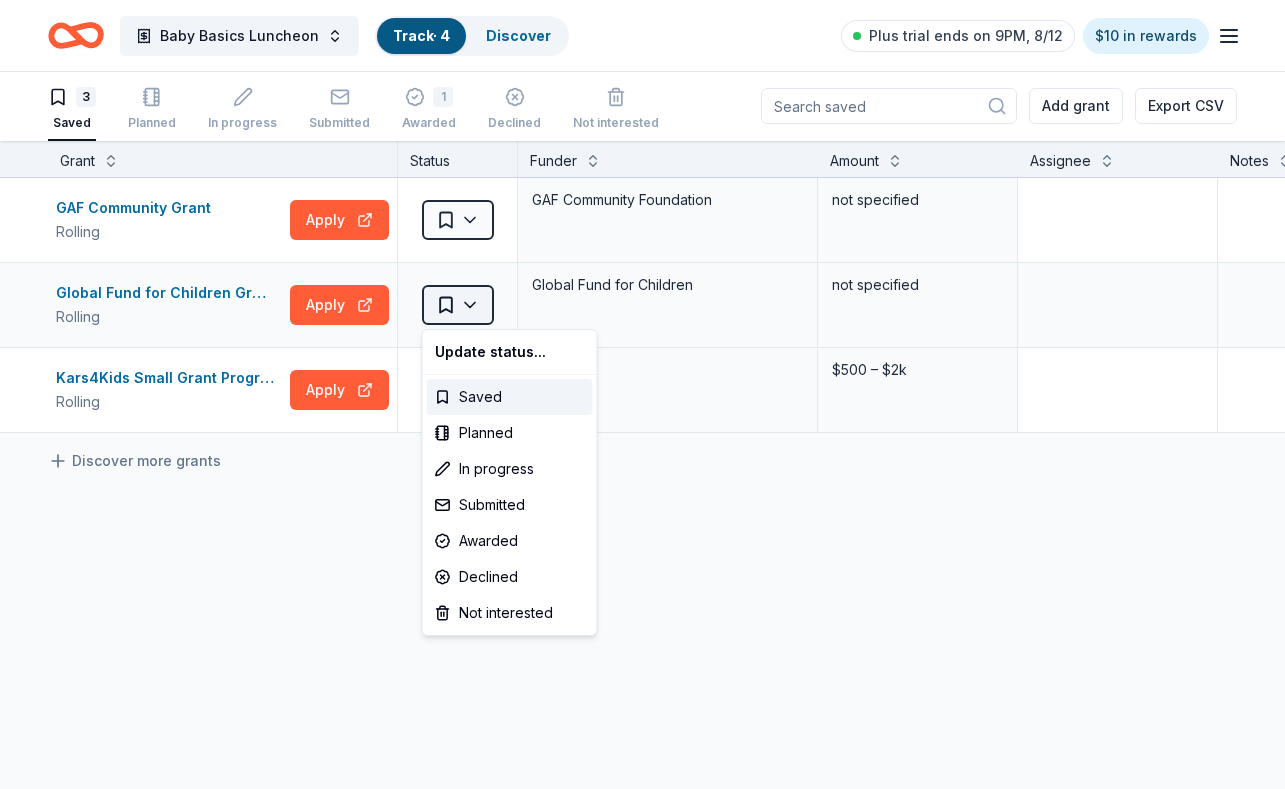 click on "Baby Basics Luncheon Track  · 4 Discover Plus trial ends on 9PM, 8/12 $10 in rewards 3 Saved Planned In progress Submitted 1 Awarded Declined Not interested Add grant Export CSV Grant Status Funder Amount Assignee Notes GAF Community Grant Rolling Apply Saved GAF Community Foundation not specified Global Fund for Children Grants: Become a Partner Rolling Apply Saved Global Fund for Children not specified Kars4Kids Small Grant Program Rolling Apply Saved Kars4Kids $500 – $2k   Discover more grants Saved Update status... Saved Planned In progress Submitted Awarded Declined Not interested" at bounding box center (642, 393) 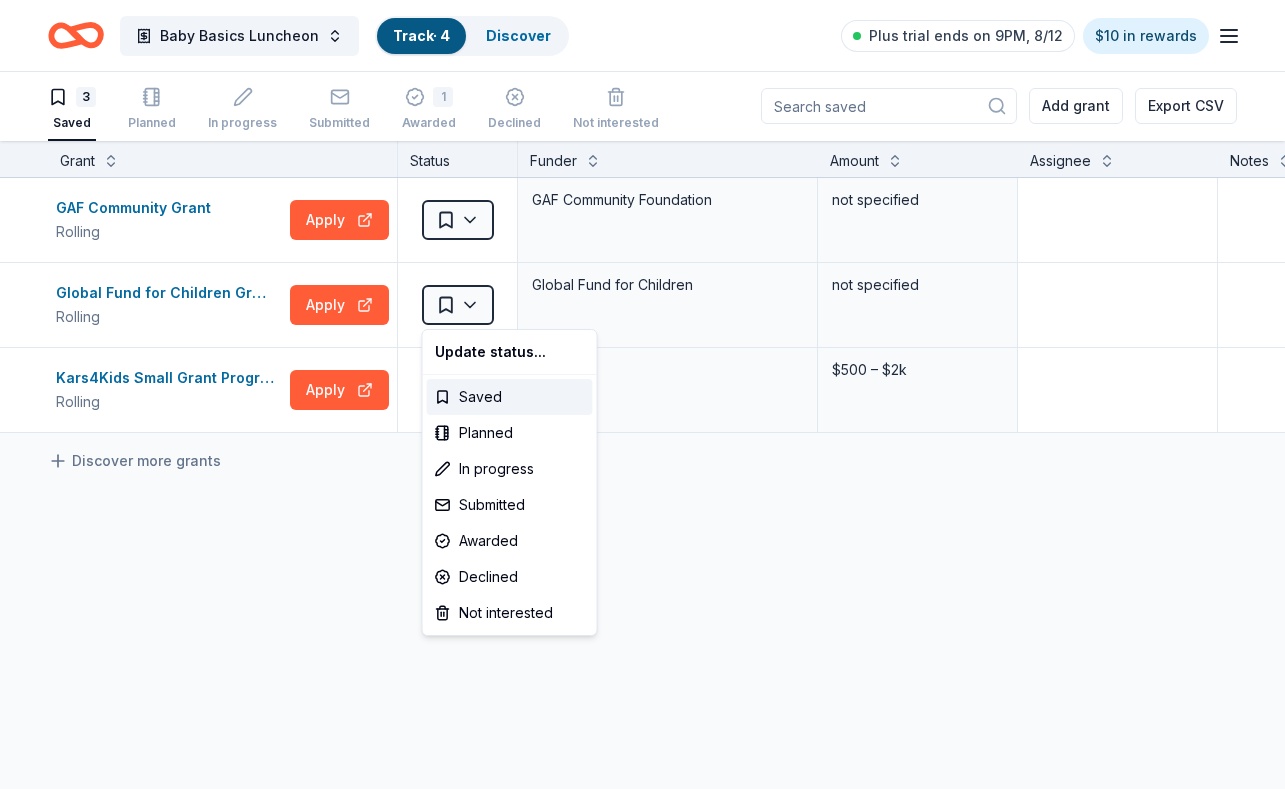 click on "Baby Basics Luncheon Track  · 4 Discover Plus trial ends on 9PM, 8/12 $10 in rewards 3 Saved Planned In progress Submitted 1 Awarded Declined Not interested Add grant Export CSV Grant Status Funder Amount Assignee Notes GAF Community Grant Rolling Apply Saved GAF Community Foundation not specified Global Fund for Children Grants: Become a Partner Rolling Apply Saved Global Fund for Children not specified Kars4Kids Small Grant Program Rolling Apply Saved Kars4Kids $500 – $2k   Discover more grants Saved Update status... Saved Planned In progress Submitted Awarded Declined Not interested" at bounding box center [642, 393] 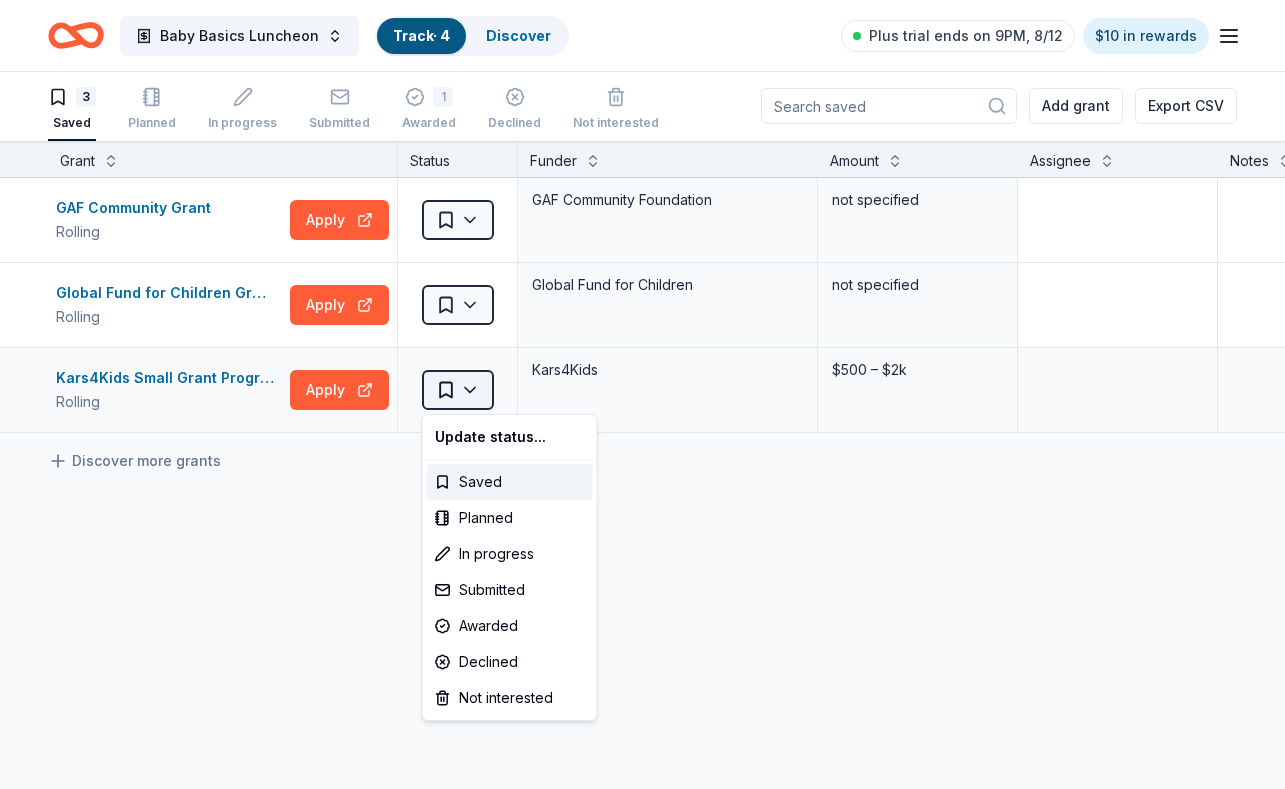 click on "Baby Basics Luncheon Track  · 4 Discover Plus trial ends on 9PM, 8/12 $10 in rewards 3 Saved Planned In progress Submitted 1 Awarded Declined Not interested Add grant Export CSV Grant Status Funder Amount Assignee Notes GAF Community Grant Rolling Apply Saved GAF Community Foundation not specified Global Fund for Children Grants: Become a Partner Rolling Apply Saved Global Fund for Children not specified Kars4Kids Small Grant Program Rolling Apply Saved Kars4Kids $500 – $2k   Discover more grants Saved Update status... Saved Planned In progress Submitted Awarded Declined Not interested" at bounding box center (642, 393) 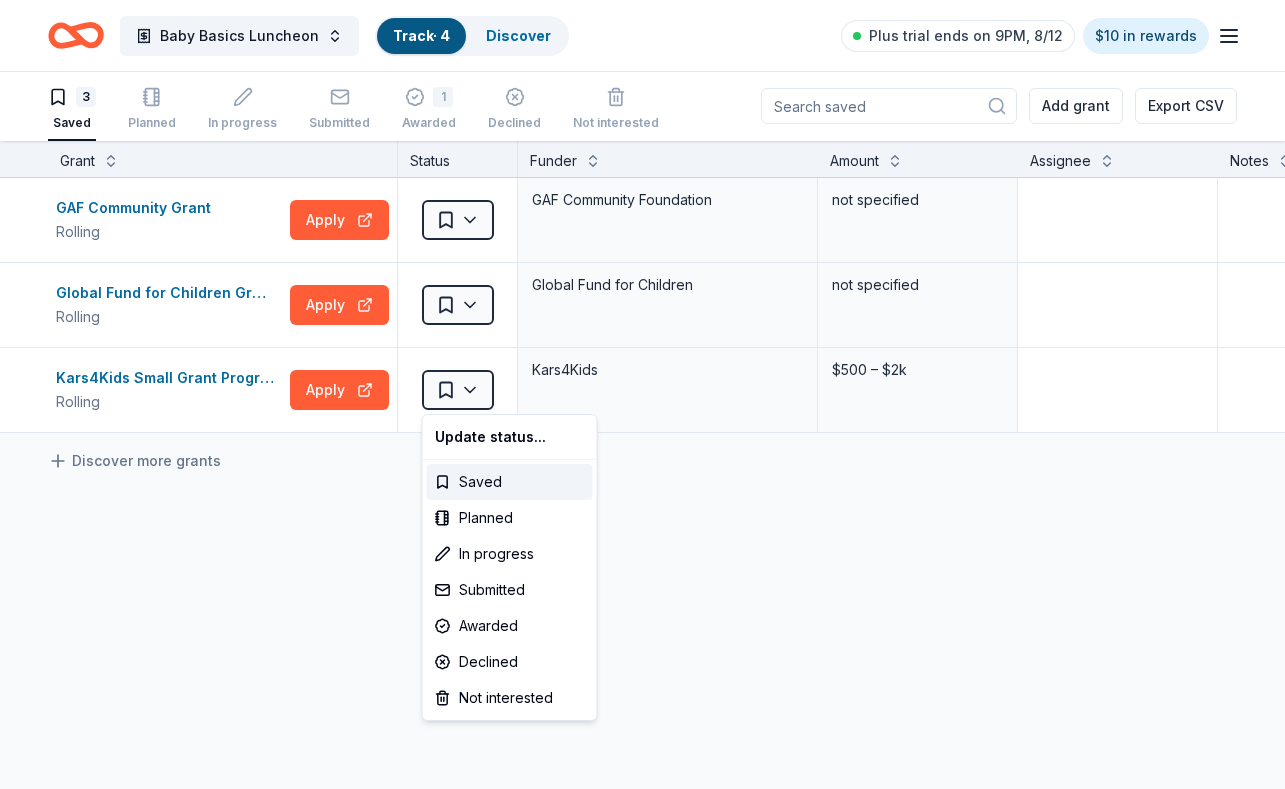 click on "Baby Basics Luncheon Track  · 4 Discover Plus trial ends on 9PM, 8/12 $10 in rewards 3 Saved Planned In progress Submitted 1 Awarded Declined Not interested Add grant Export CSV Grant Status Funder Amount Assignee Notes GAF Community Grant Rolling Apply Saved GAF Community Foundation not specified Global Fund for Children Grants: Become a Partner Rolling Apply Saved Global Fund for Children not specified Kars4Kids Small Grant Program Rolling Apply Saved Kars4Kids $500 – $2k   Discover more grants Saved Update status... Saved Planned In progress Submitted Awarded Declined Not interested" at bounding box center [642, 393] 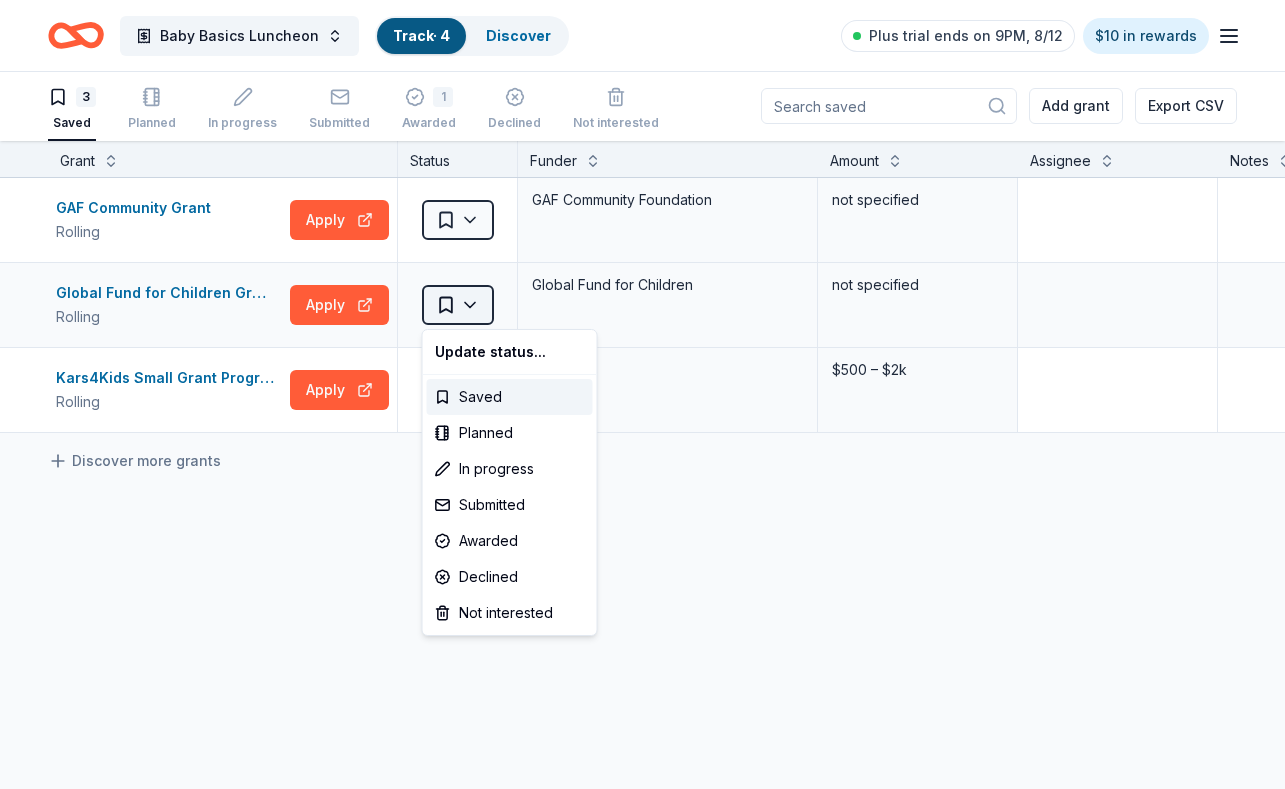 click on "Baby Basics Luncheon Track  · 4 Discover Plus trial ends on 9PM, 8/12 $10 in rewards 3 Saved Planned In progress Submitted 1 Awarded Declined Not interested Add grant Export CSV Grant Status Funder Amount Assignee Notes GAF Community Grant Rolling Apply Saved GAF Community Foundation not specified Global Fund for Children Grants: Become a Partner Rolling Apply Saved Global Fund for Children not specified Kars4Kids Small Grant Program Rolling Apply Saved Kars4Kids $500 – $2k   Discover more grants Saved Update status... Saved Planned In progress Submitted Awarded Declined Not interested" at bounding box center [642, 393] 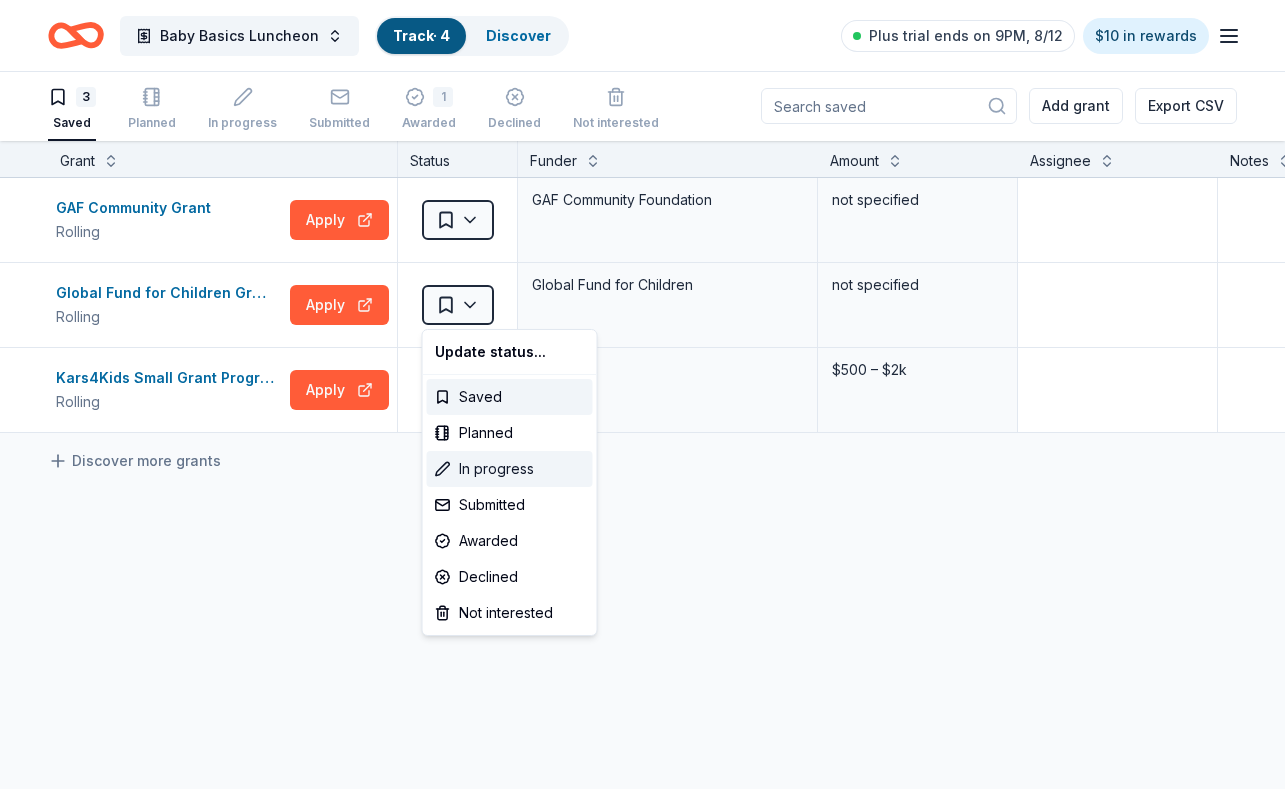 click on "In progress" at bounding box center [510, 469] 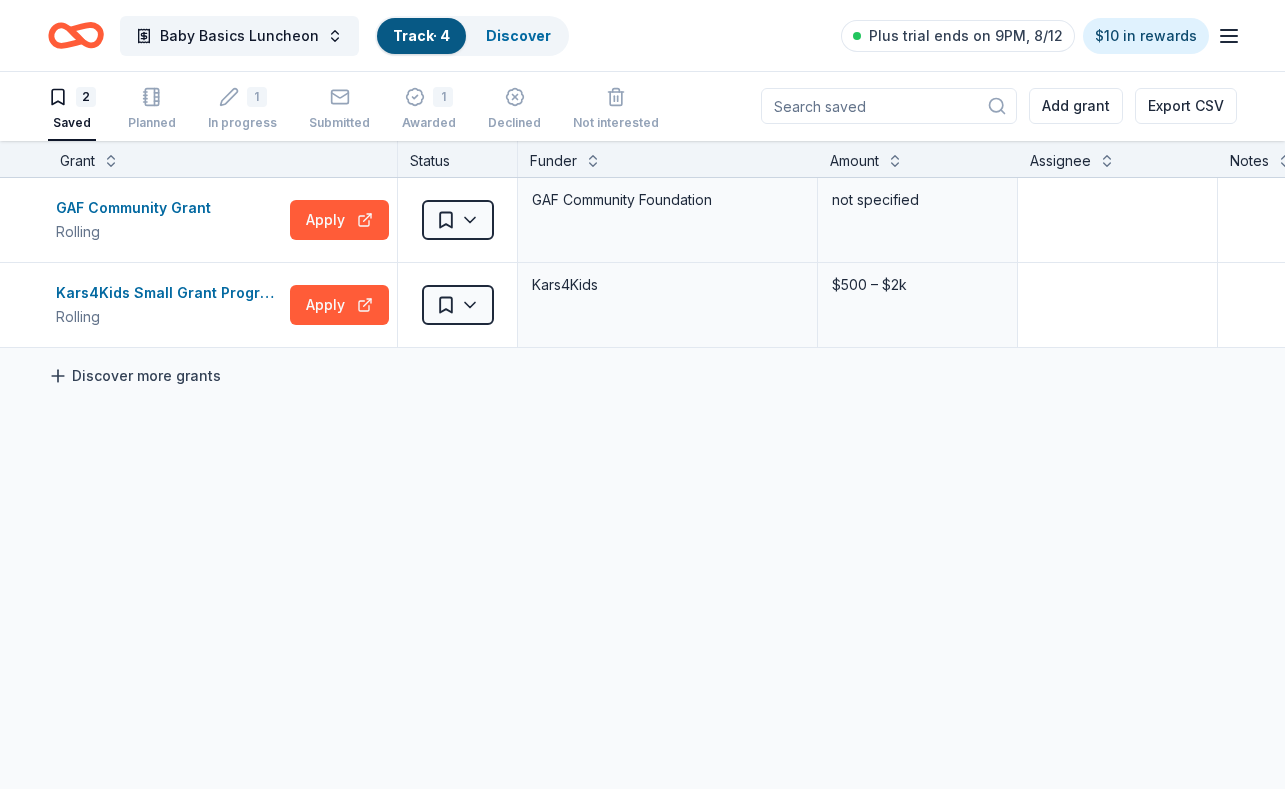 click on "Discover more grants" at bounding box center (134, 376) 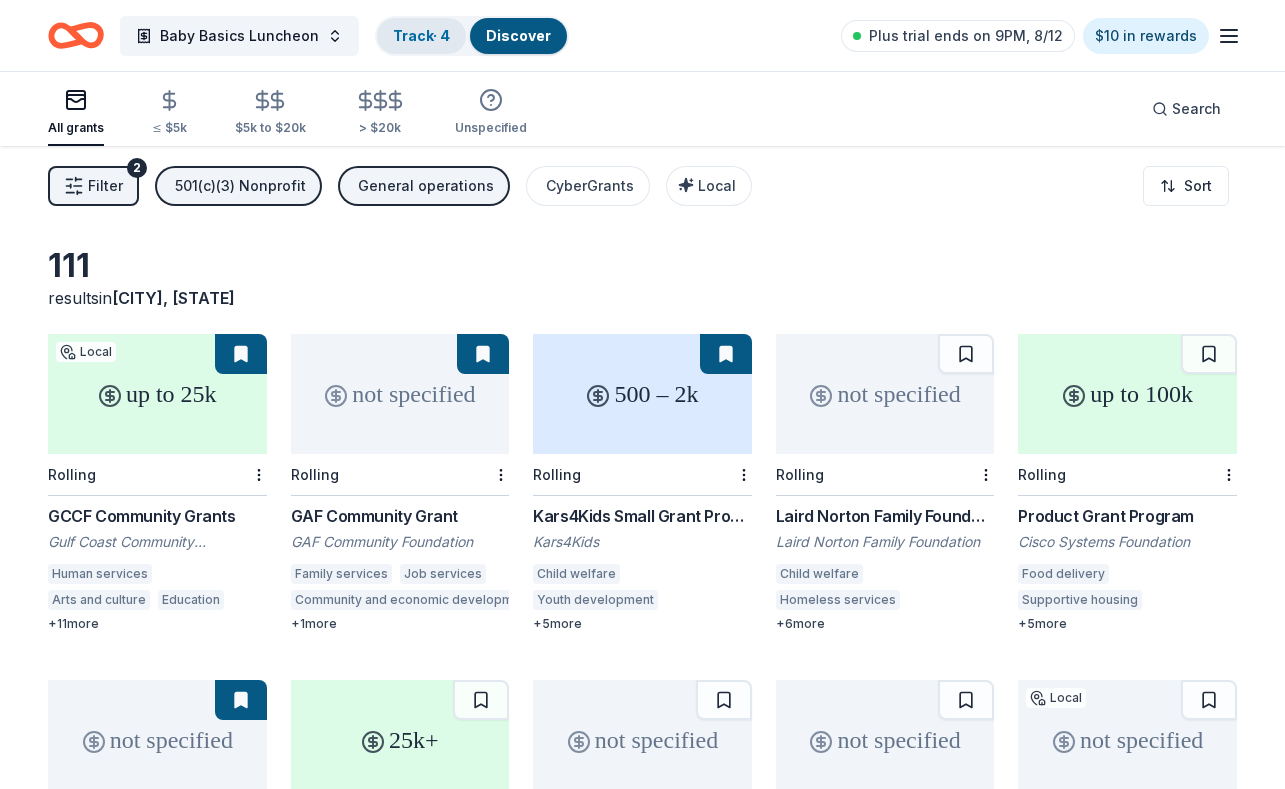 click on "Track  · 4" at bounding box center (421, 35) 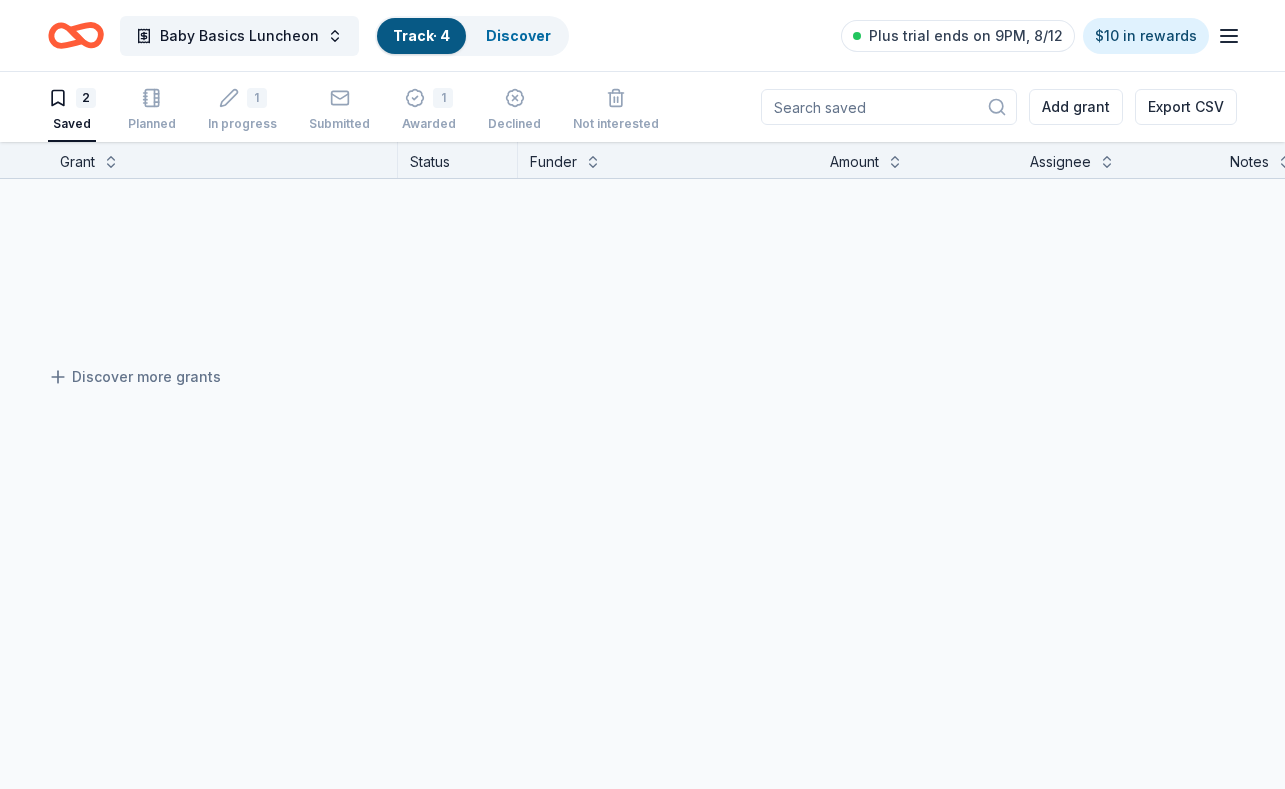scroll, scrollTop: 1, scrollLeft: 0, axis: vertical 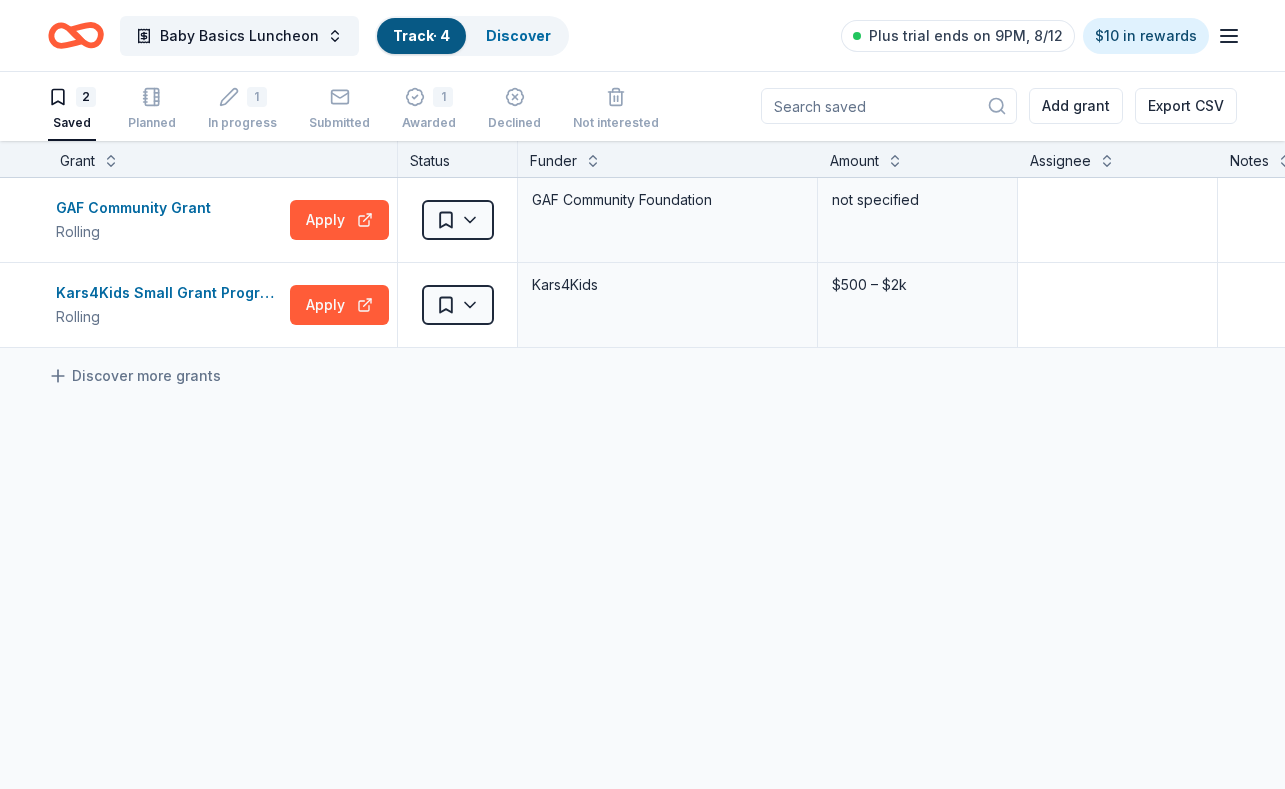click on "Baby Basics Luncheon Track  · 4 Discover Plus trial ends on 9PM, 8/12 $10 in rewards" at bounding box center (642, 35) 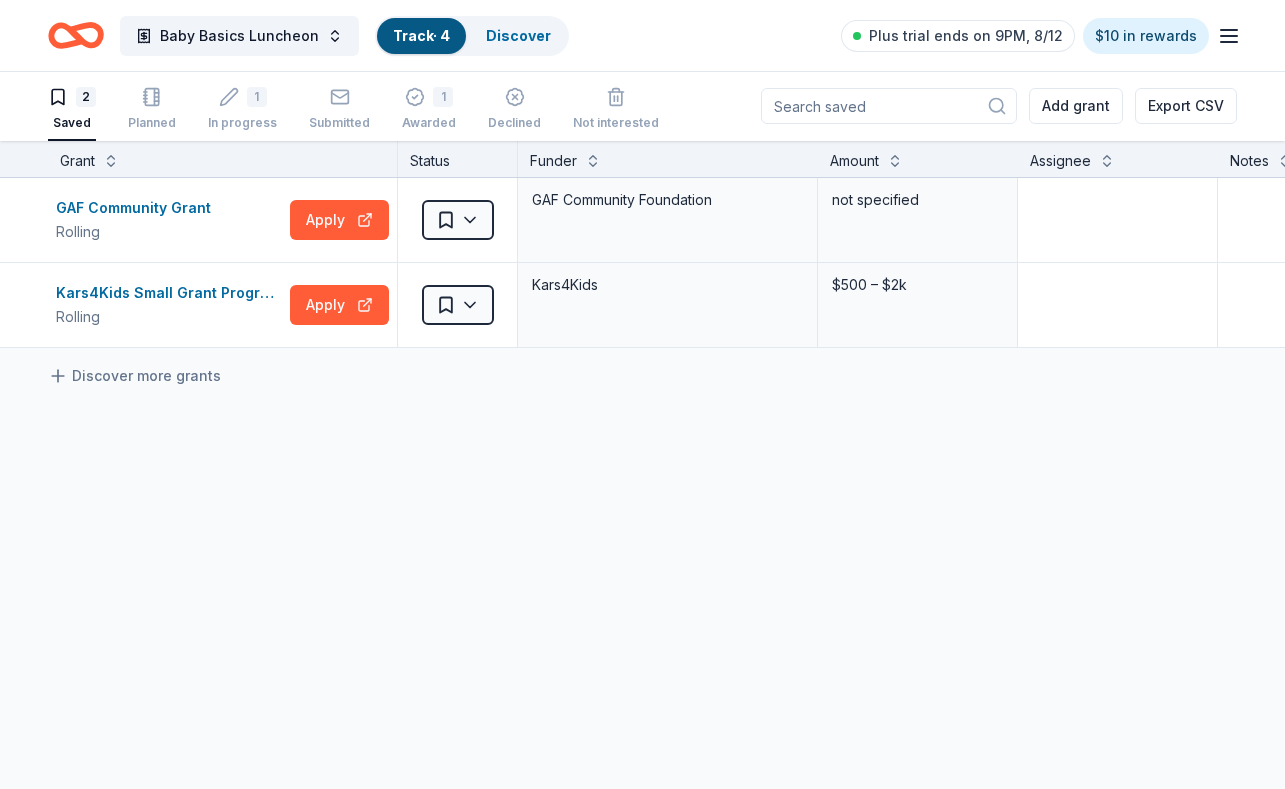 click on "Track  · 4" at bounding box center [421, 35] 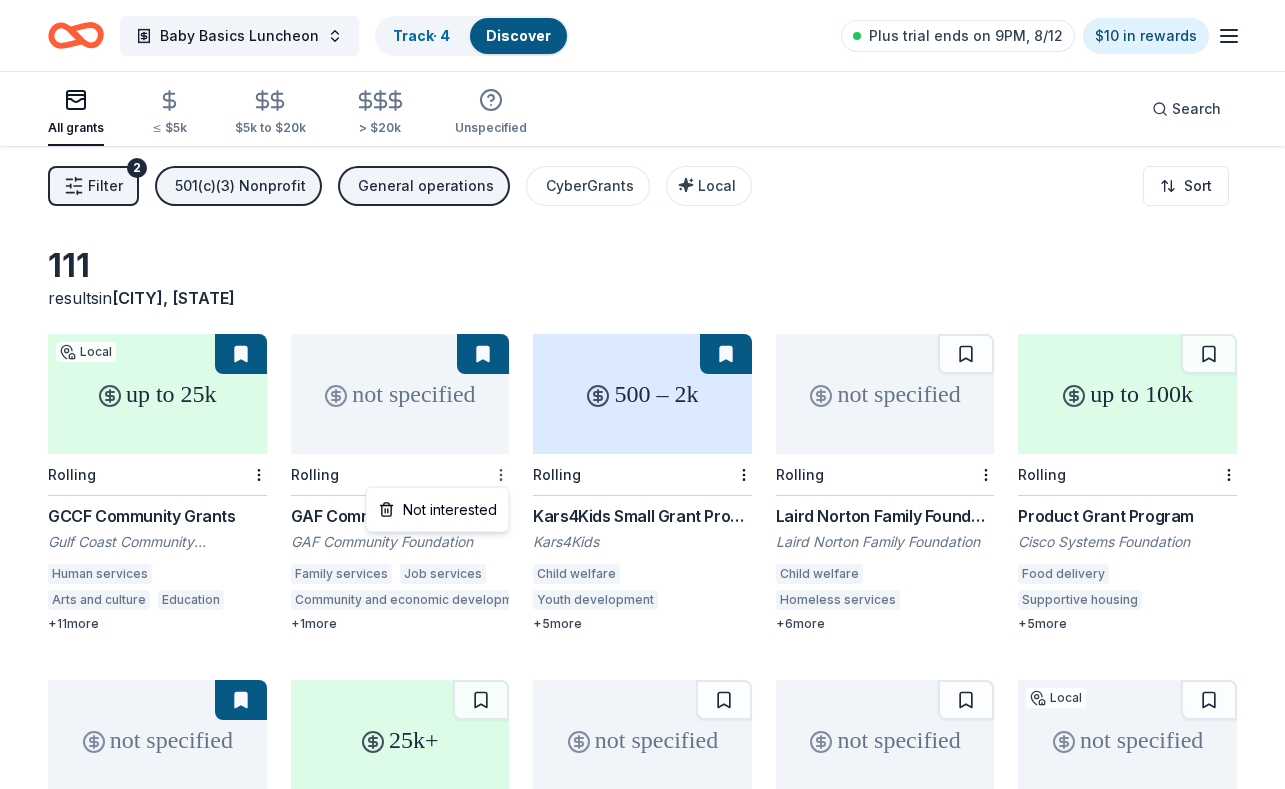 click on "Baby Basics Luncheon Track  · 4 Discover Plus trial ends on 9PM, 8/12 $10 in rewards All grants ≤ $5k $5k to $20k > $20k Unspecified Search Filter 2 501(c)(3) Nonprofit General operations CyberGrants Local Sort 111 results  in  Sarasota, FL up to 25k Local Rolling GCCF Community Grants Gulf Coast Community Foundation Human services Arts and culture Education Environment Health Science Social sciences Information and communications Public safety Public affairs Agriculture, fishing and forestry Community and economic development Religion Sports and recreation Human rights International relations +  11  more not specified Rolling GAF Community Grant GAF Community Foundation Family services Job services Community and economic development Housing development +  1  more 500 – 2k Rolling Kars4Kids Small Grant Program Kars4Kids Child welfare Youth development Out-of-school learning Education services Camps Tutoring Cultural awareness Judaism +  5  more not specified Rolling Laird Norton Family Foundation Grant 6" at bounding box center (642, 394) 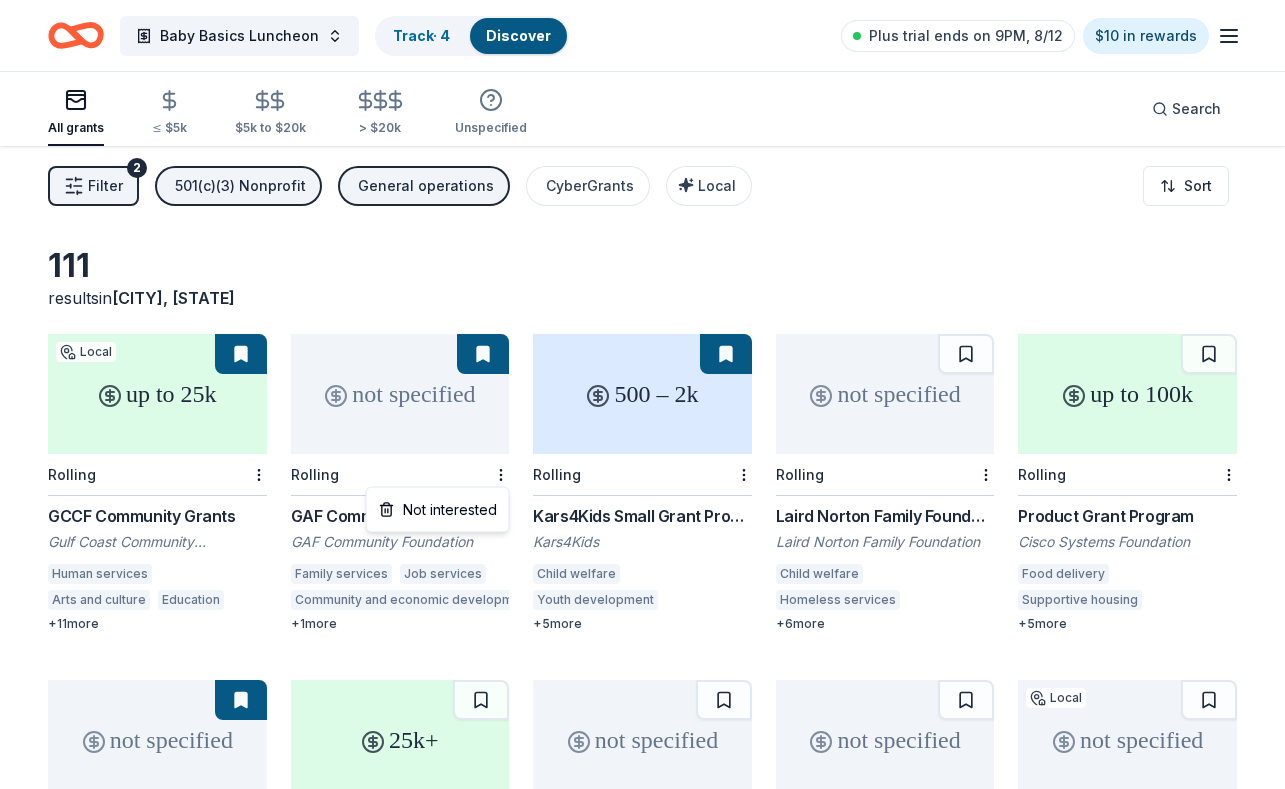 click on "Baby Basics Luncheon Track  · 4 Discover Plus trial ends on 9PM, 8/12 $10 in rewards All grants ≤ $5k $5k to $20k > $20k Unspecified Search Filter 2 501(c)(3) Nonprofit General operations CyberGrants Local Sort 111 results  in  Sarasota, FL up to 25k Local Rolling GCCF Community Grants Gulf Coast Community Foundation Human services Arts and culture Education Environment Health Science Social sciences Information and communications Public safety Public affairs Agriculture, fishing and forestry Community and economic development Religion Sports and recreation Human rights International relations +  11  more not specified Rolling GAF Community Grant GAF Community Foundation Family services Job services Community and economic development Housing development +  1  more 500 – 2k Rolling Kars4Kids Small Grant Program Kars4Kids Child welfare Youth development Out-of-school learning Education services Camps Tutoring Cultural awareness Judaism +  5  more not specified Rolling Laird Norton Family Foundation Grant 6" at bounding box center (642, 394) 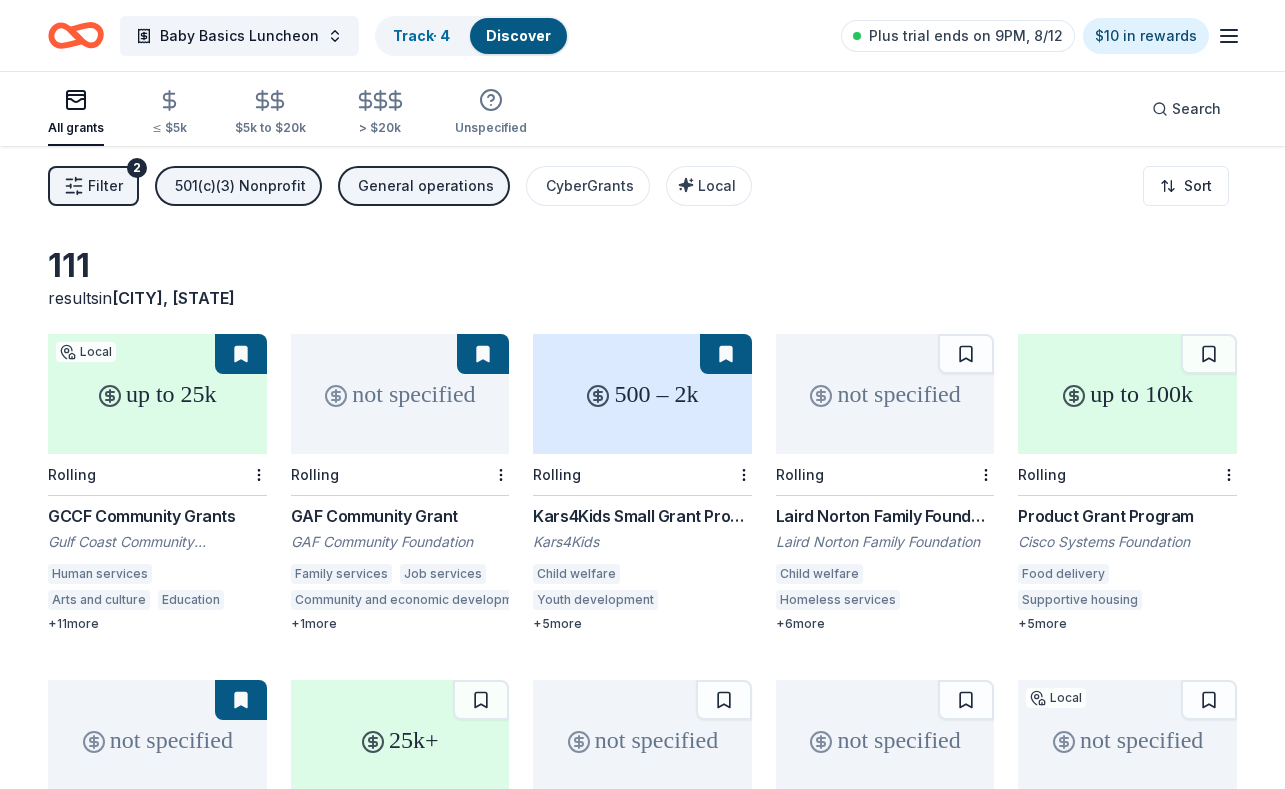 click at bounding box center (483, 354) 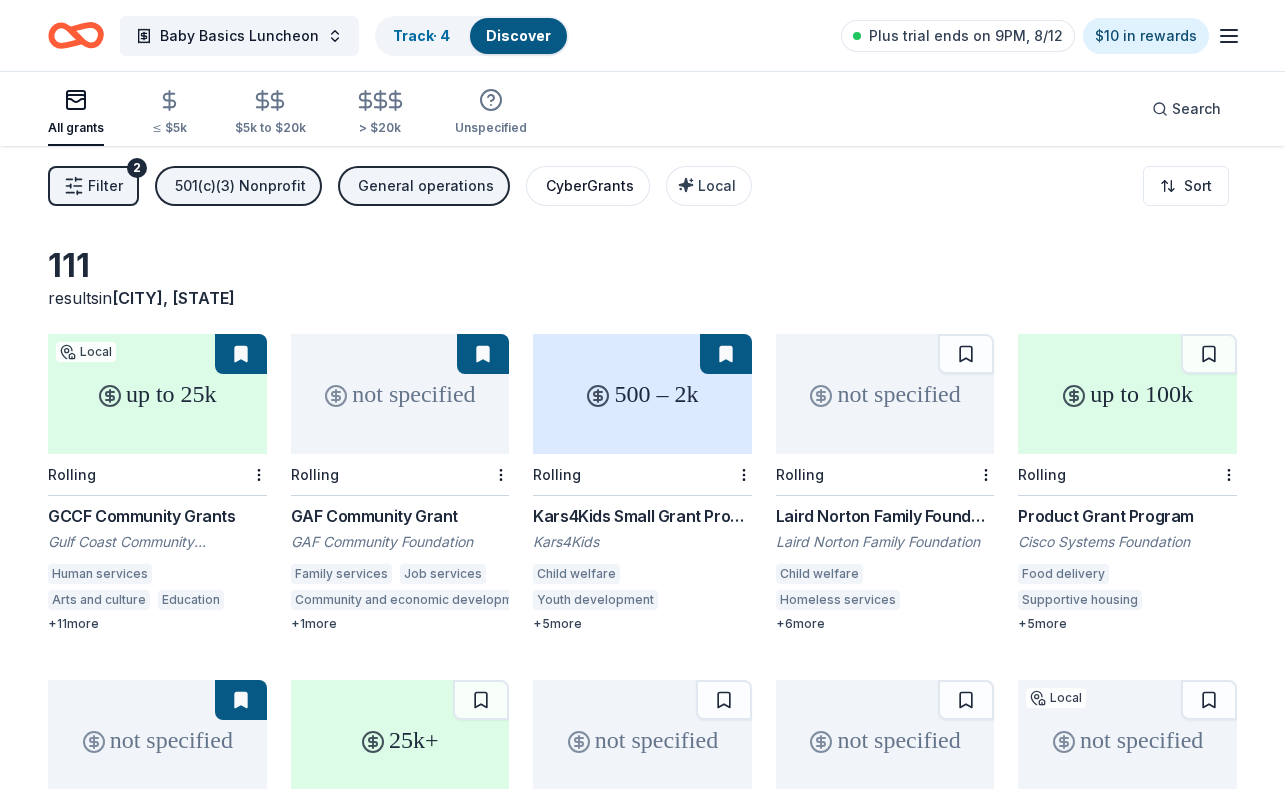 click on "CyberGrants" at bounding box center [590, 186] 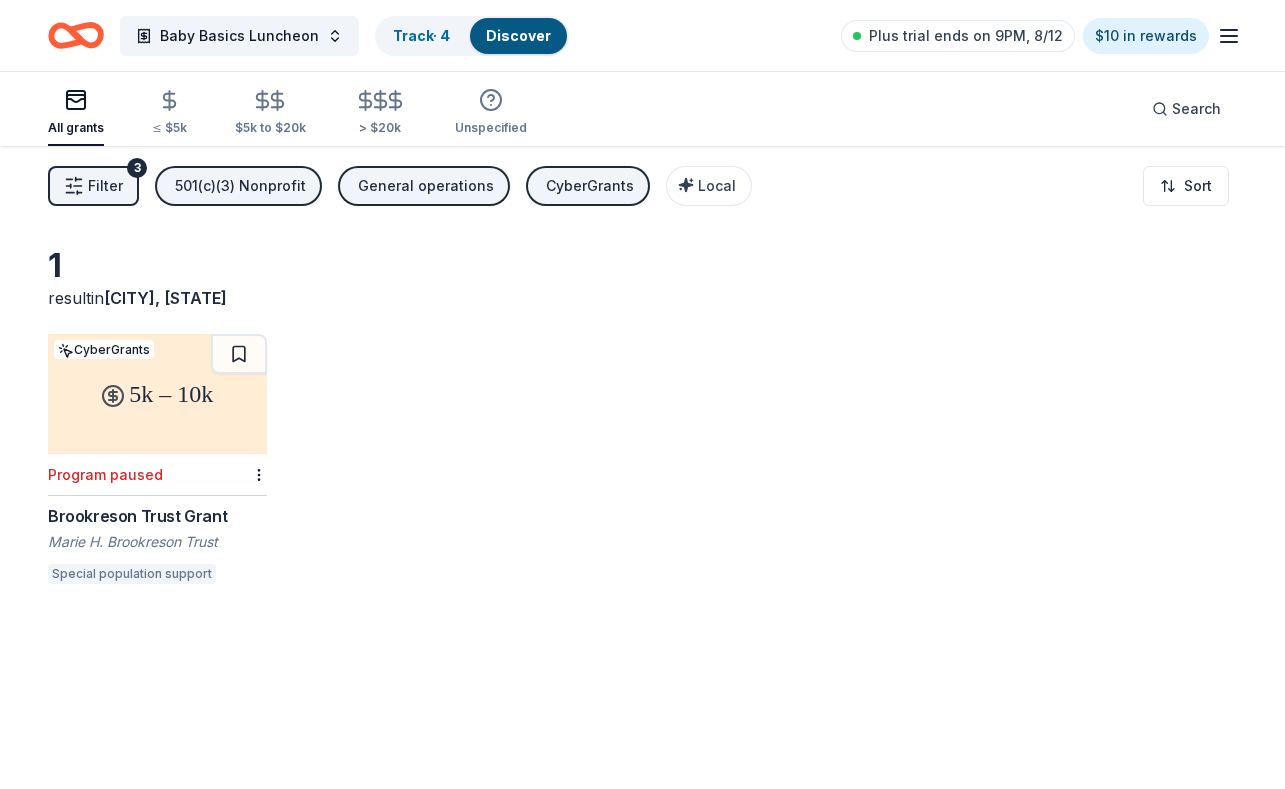 click on "1 result  in  Sarasota, FL" at bounding box center (642, 278) 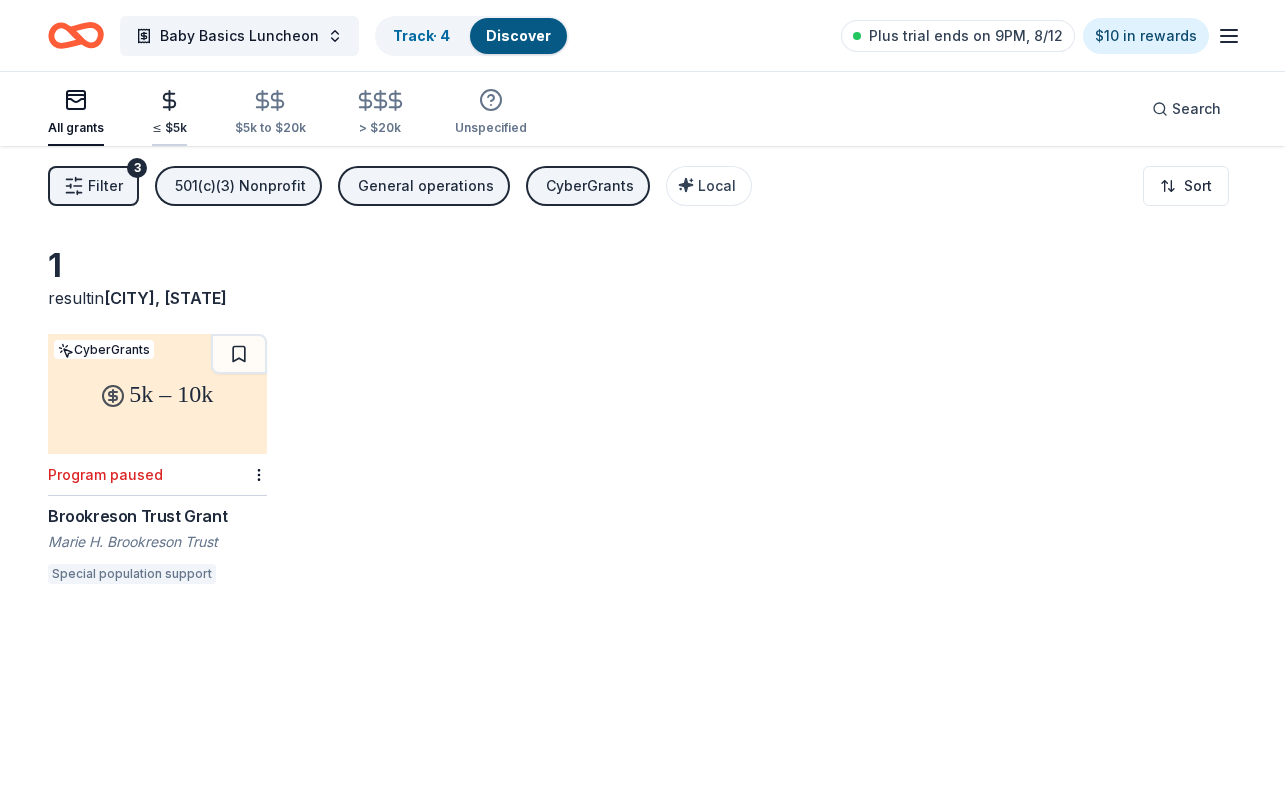 click 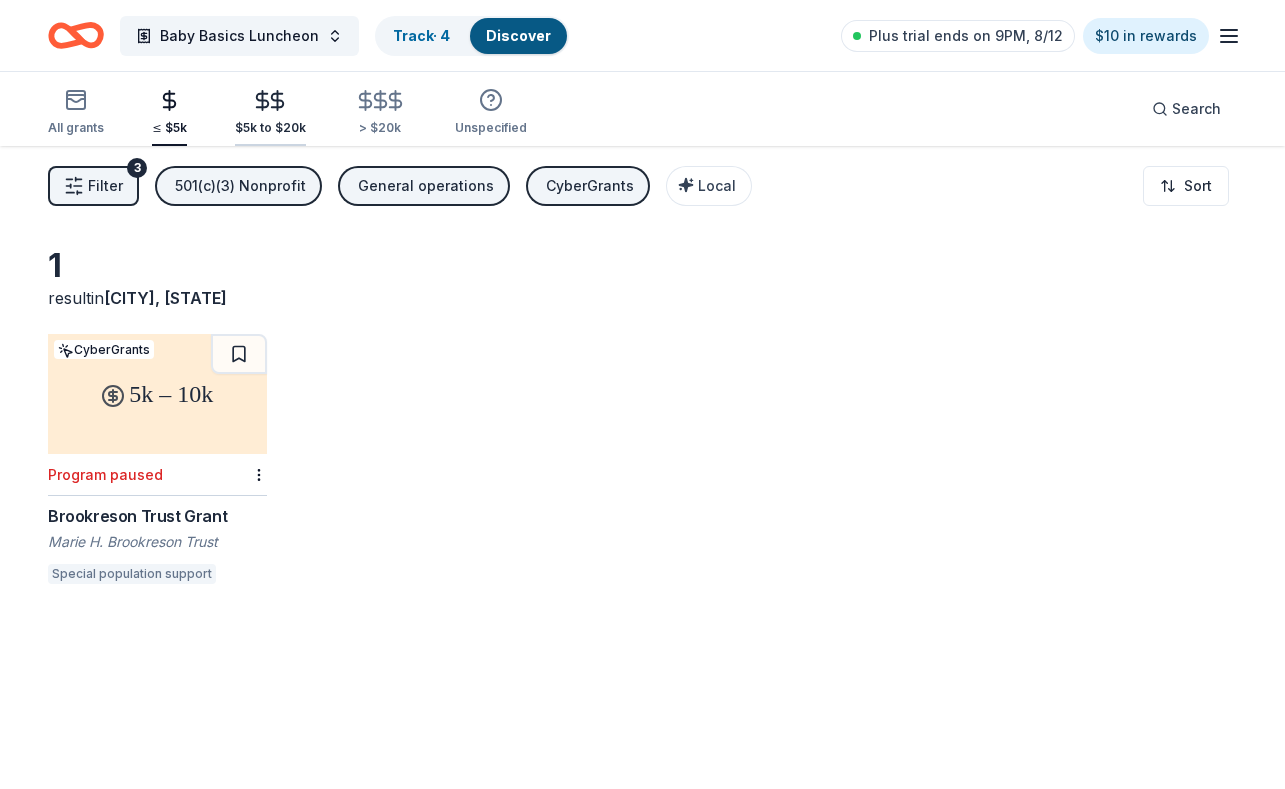 click 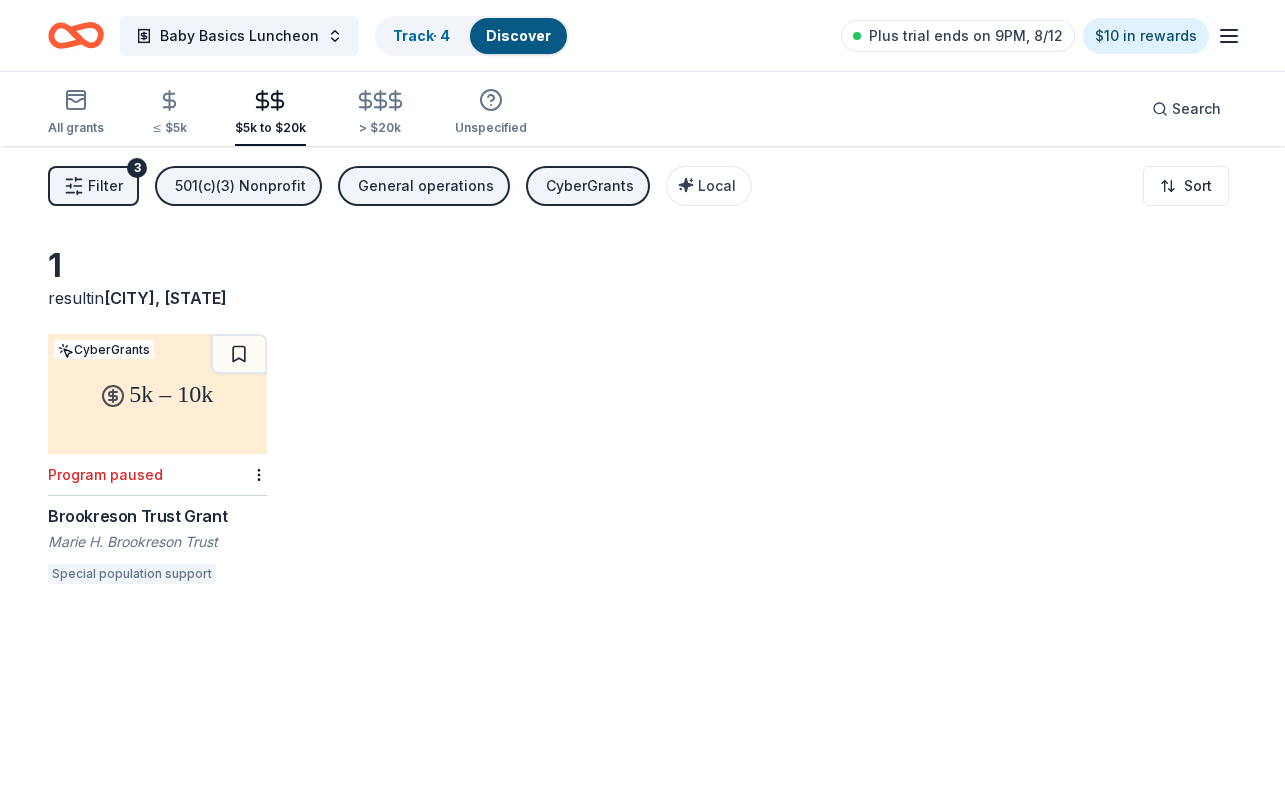 click on "CyberGrants" at bounding box center (590, 186) 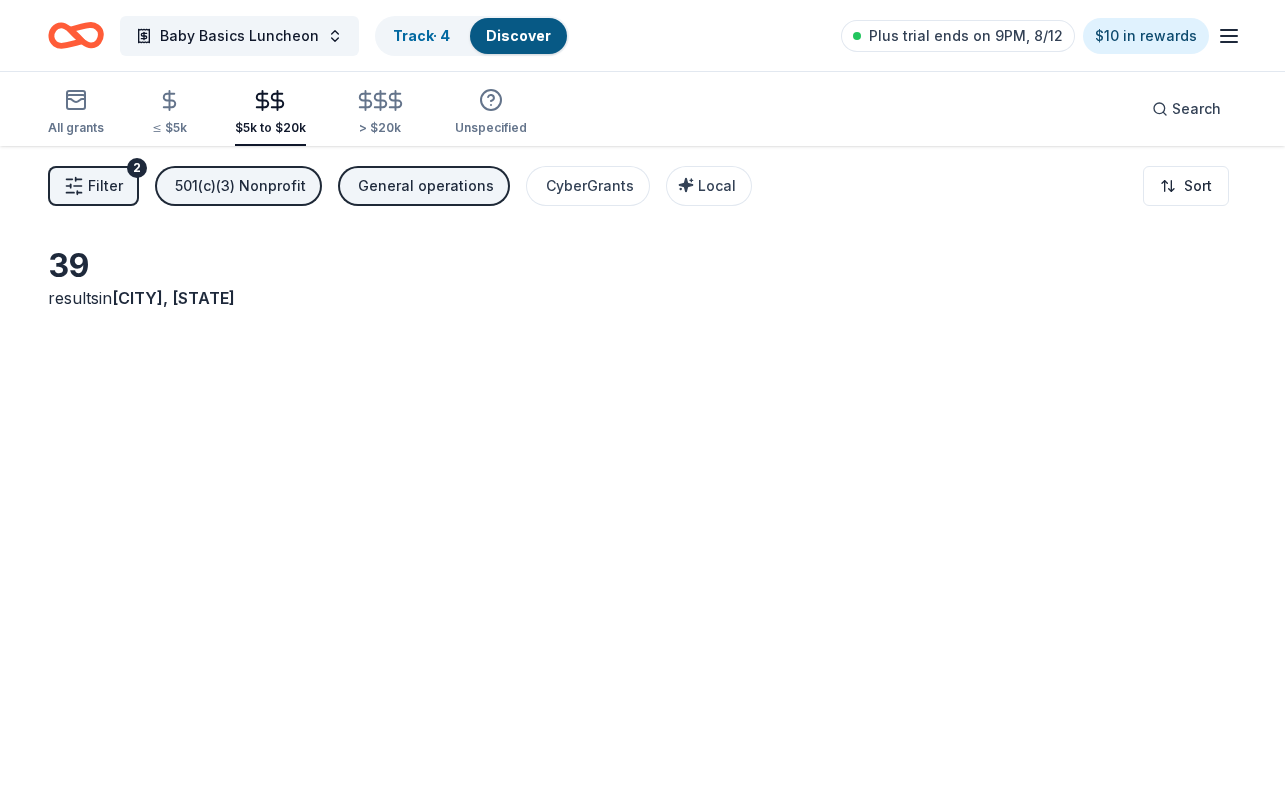 click on "General operations" at bounding box center [426, 186] 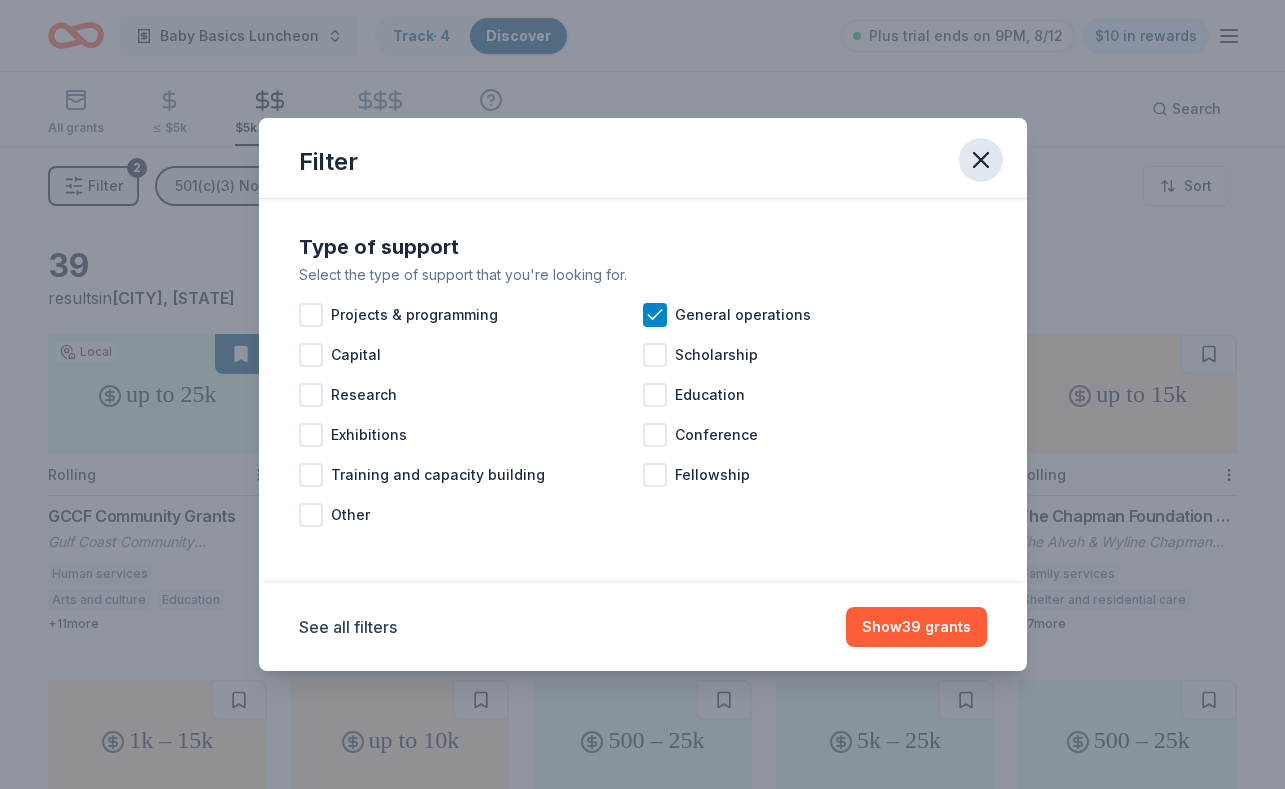 click 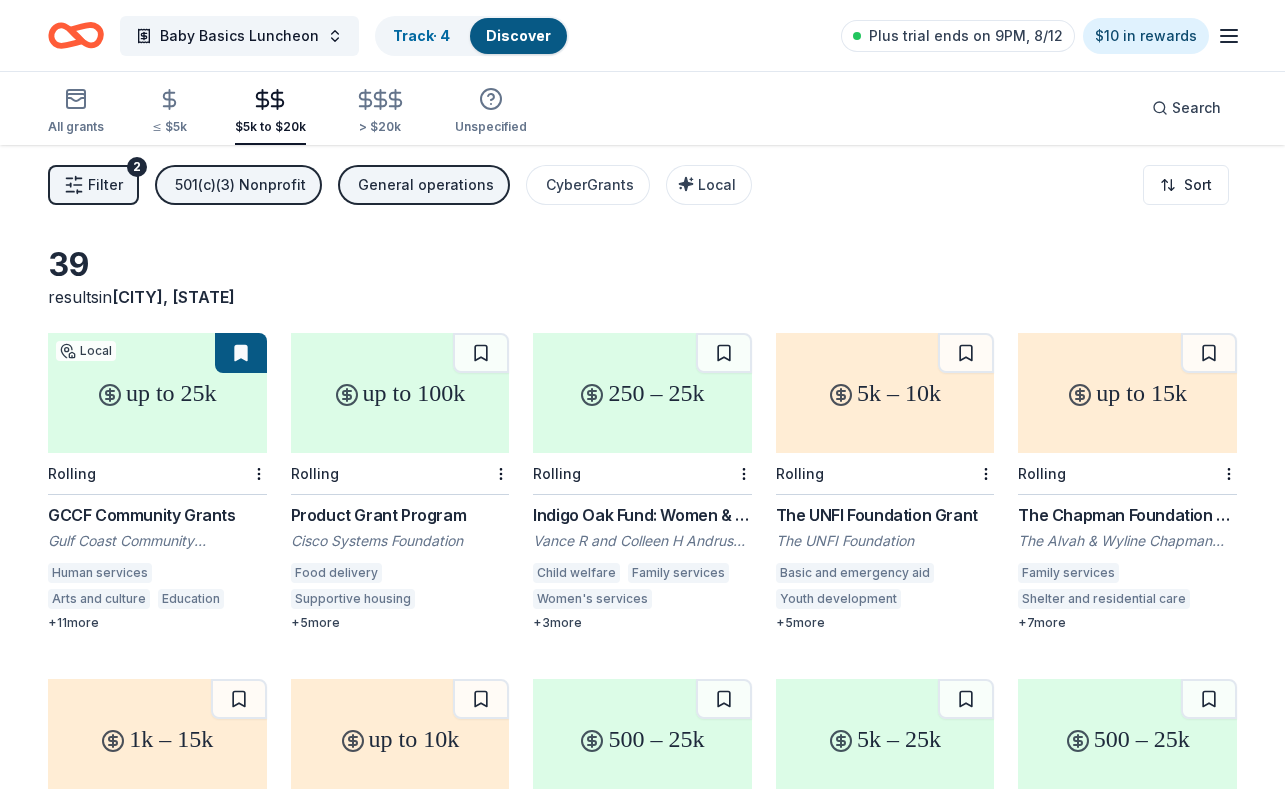 scroll, scrollTop: 0, scrollLeft: 0, axis: both 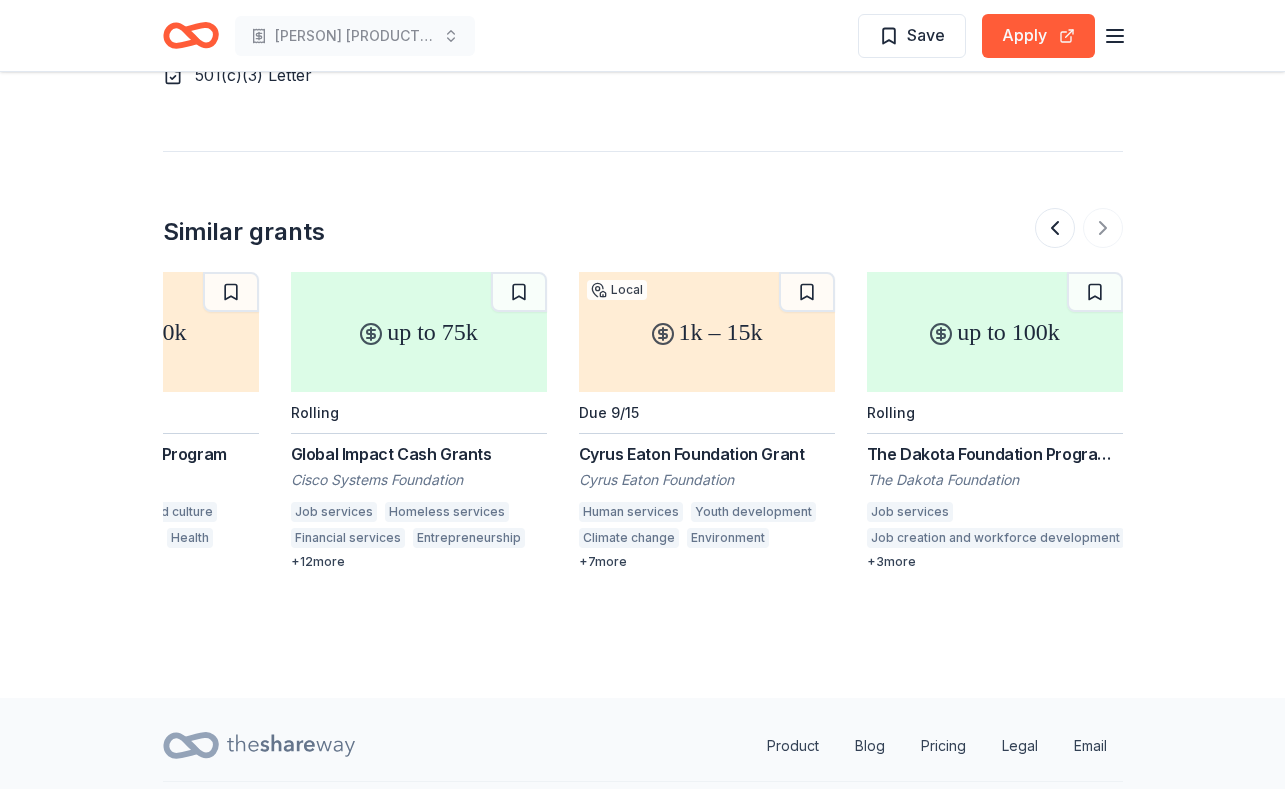click at bounding box center [1079, 228] 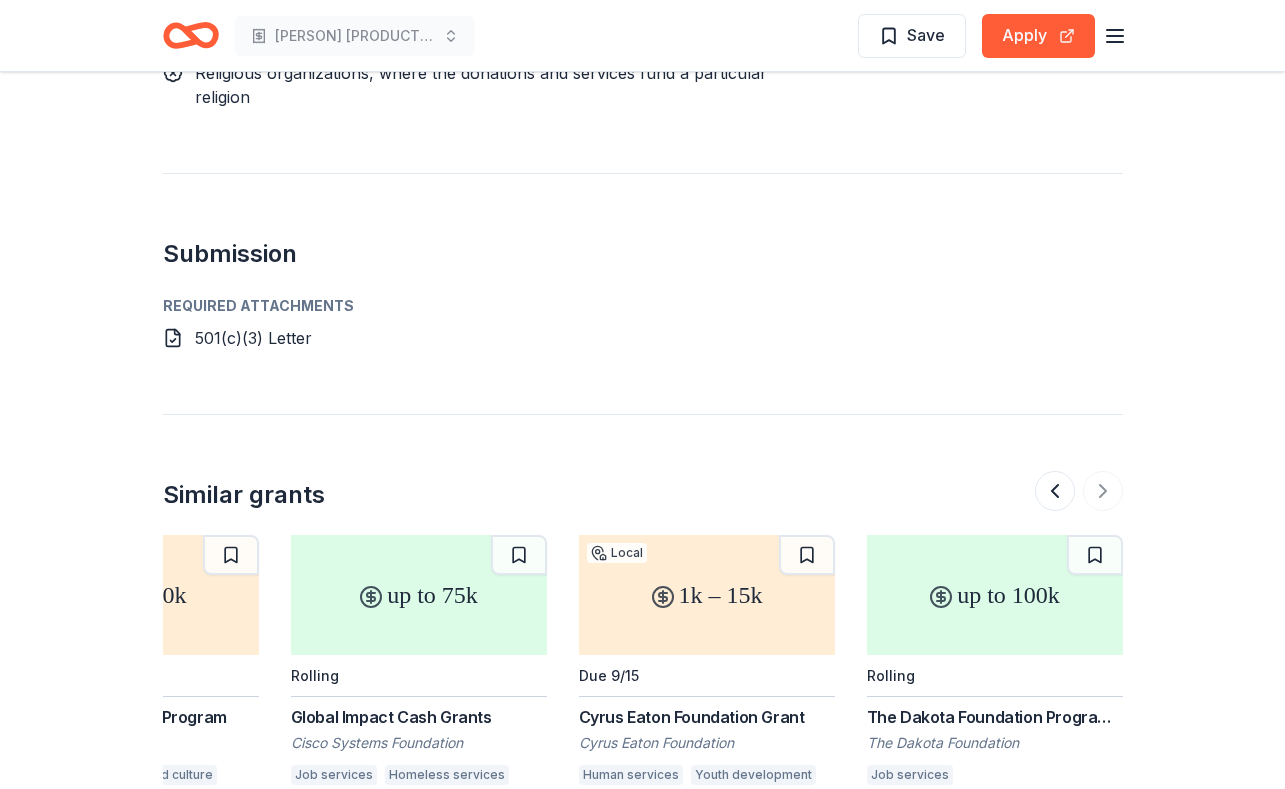 scroll, scrollTop: 1611, scrollLeft: 0, axis: vertical 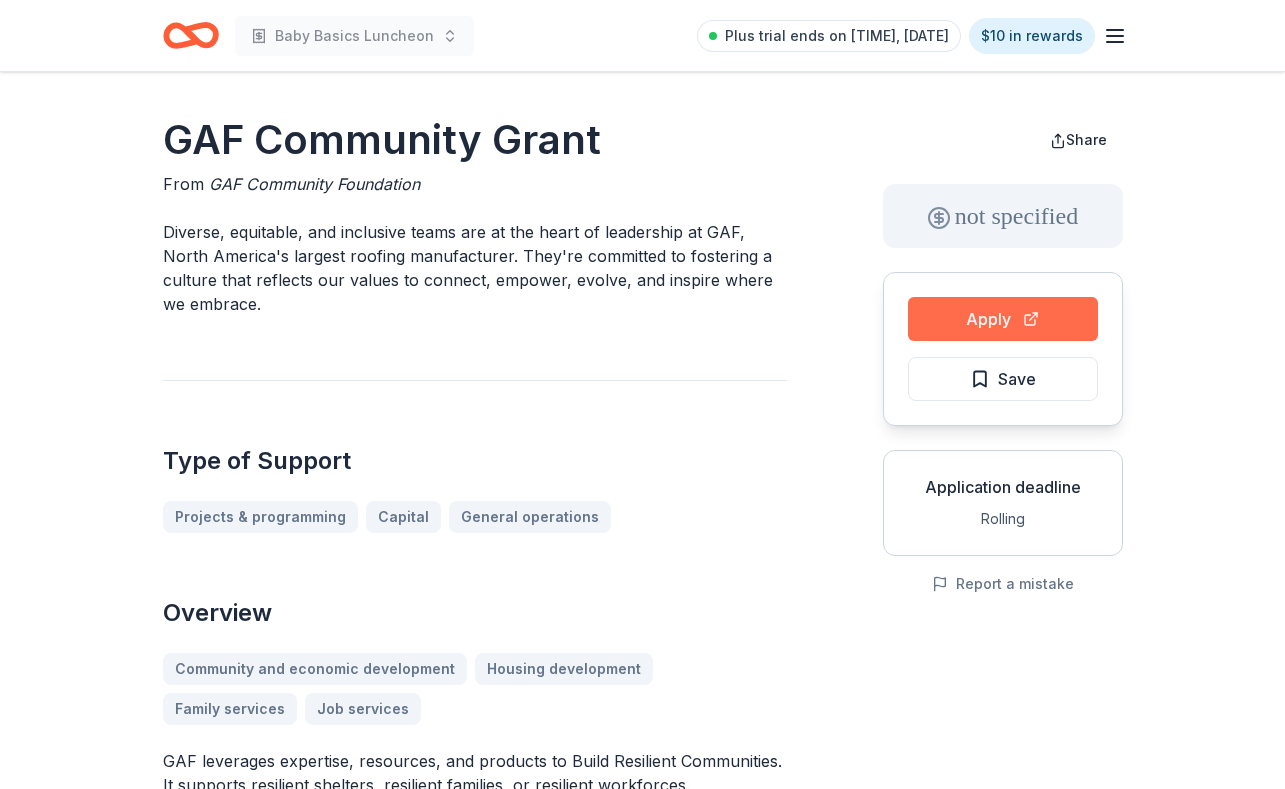 click on "Apply" at bounding box center (1003, 319) 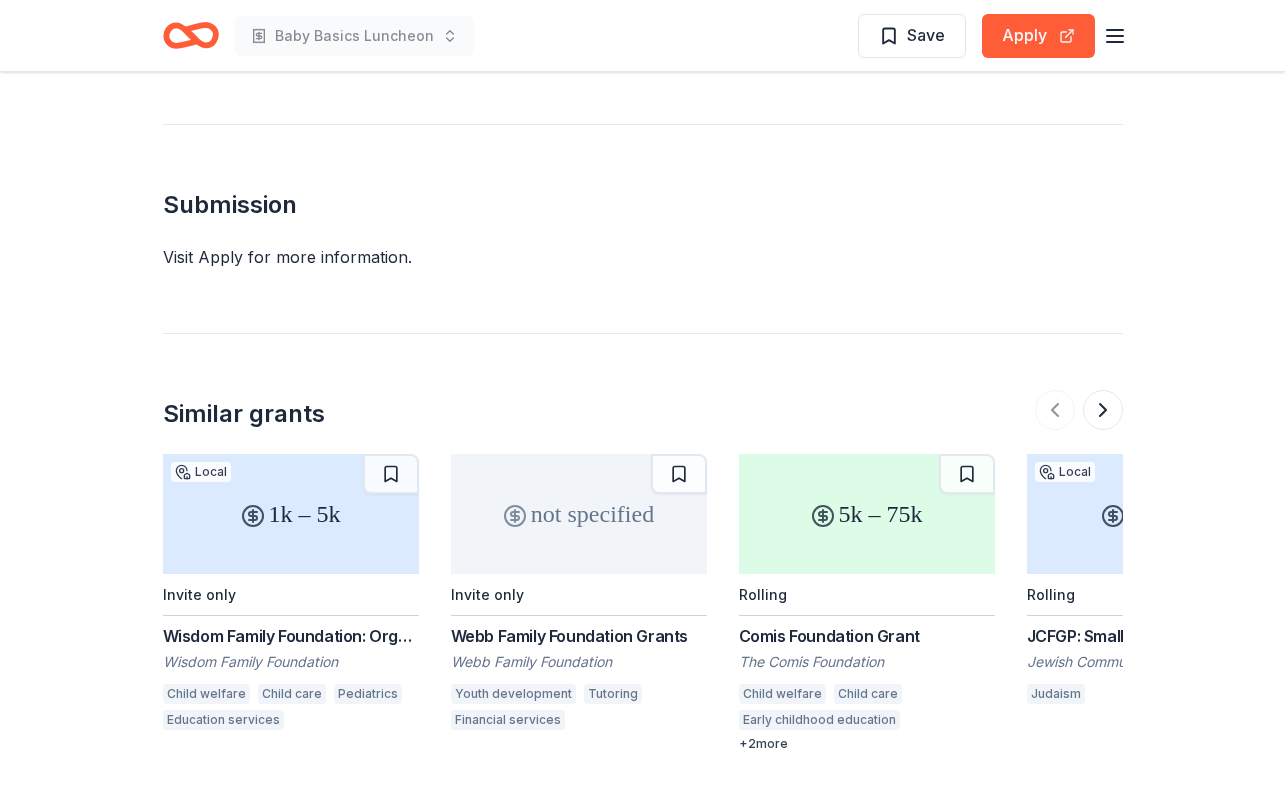scroll, scrollTop: 1333, scrollLeft: 0, axis: vertical 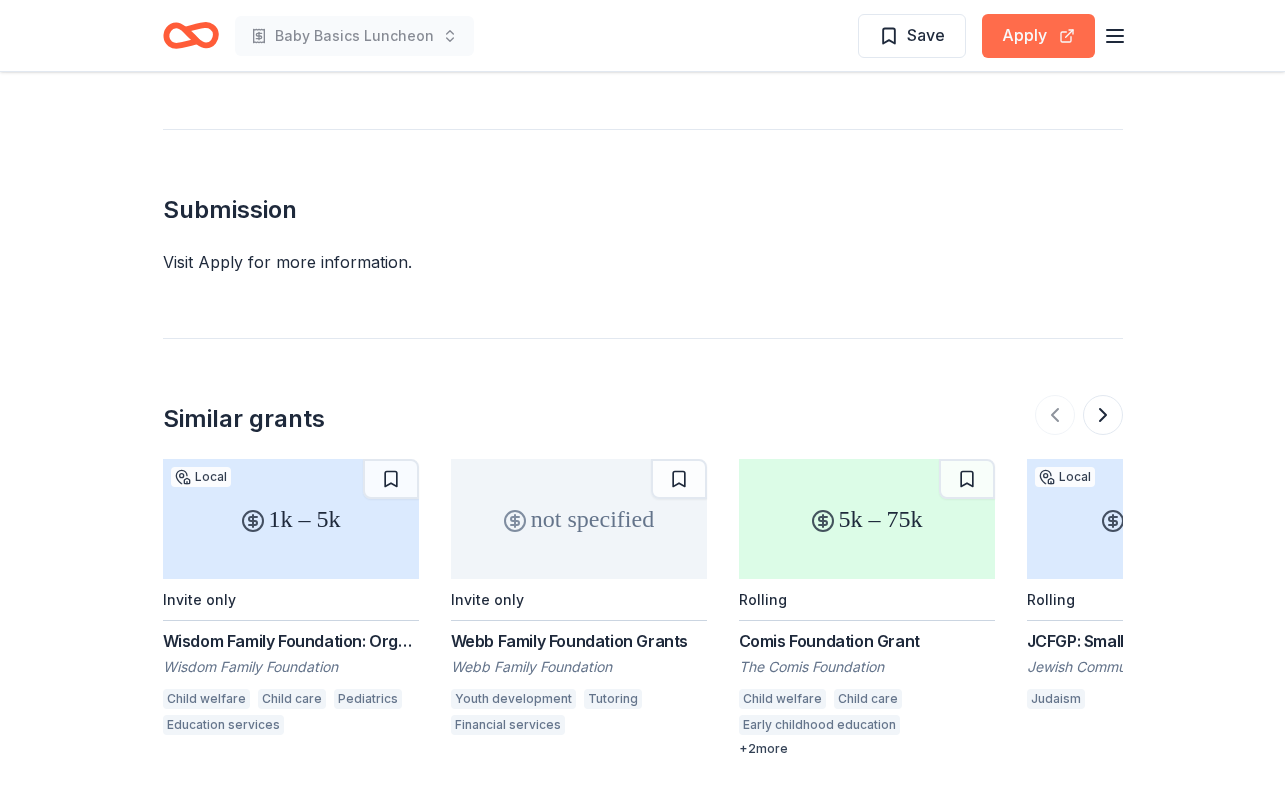 click on "Apply" at bounding box center (1038, 36) 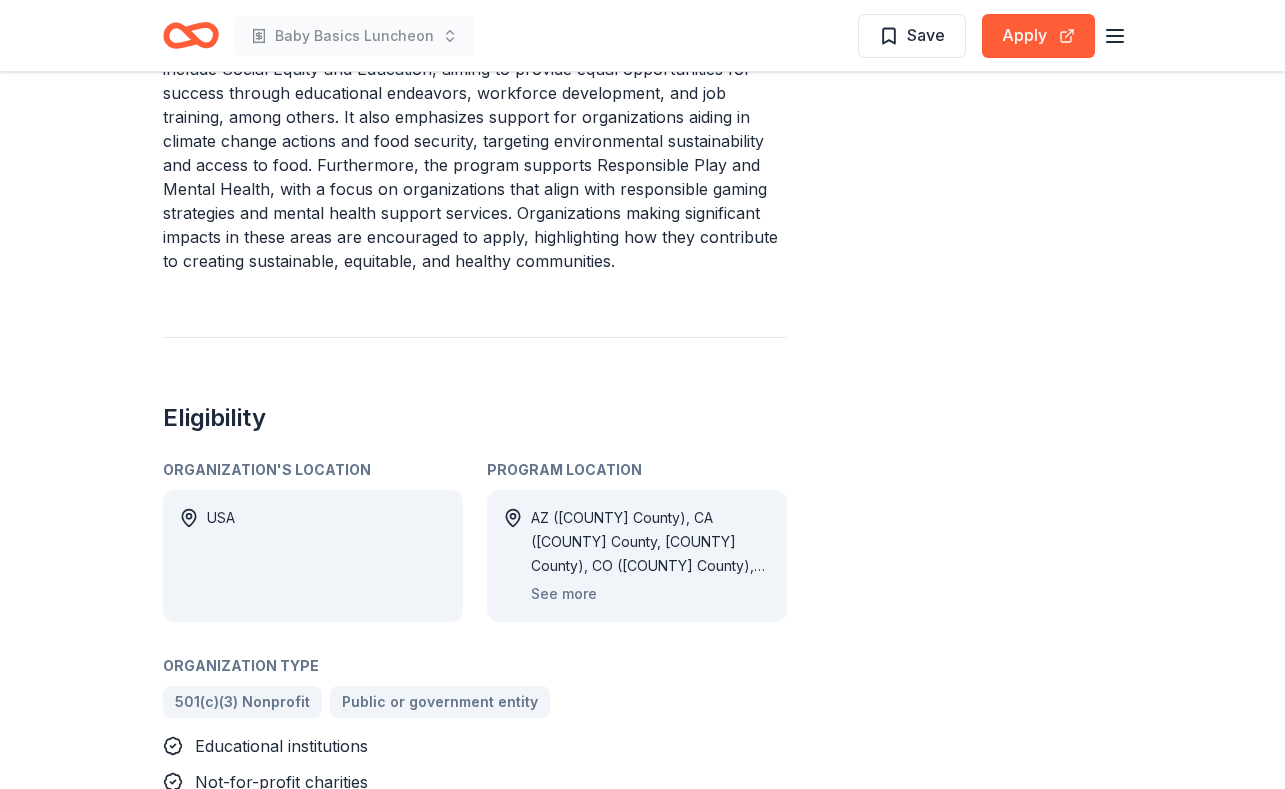 scroll, scrollTop: 1023, scrollLeft: 0, axis: vertical 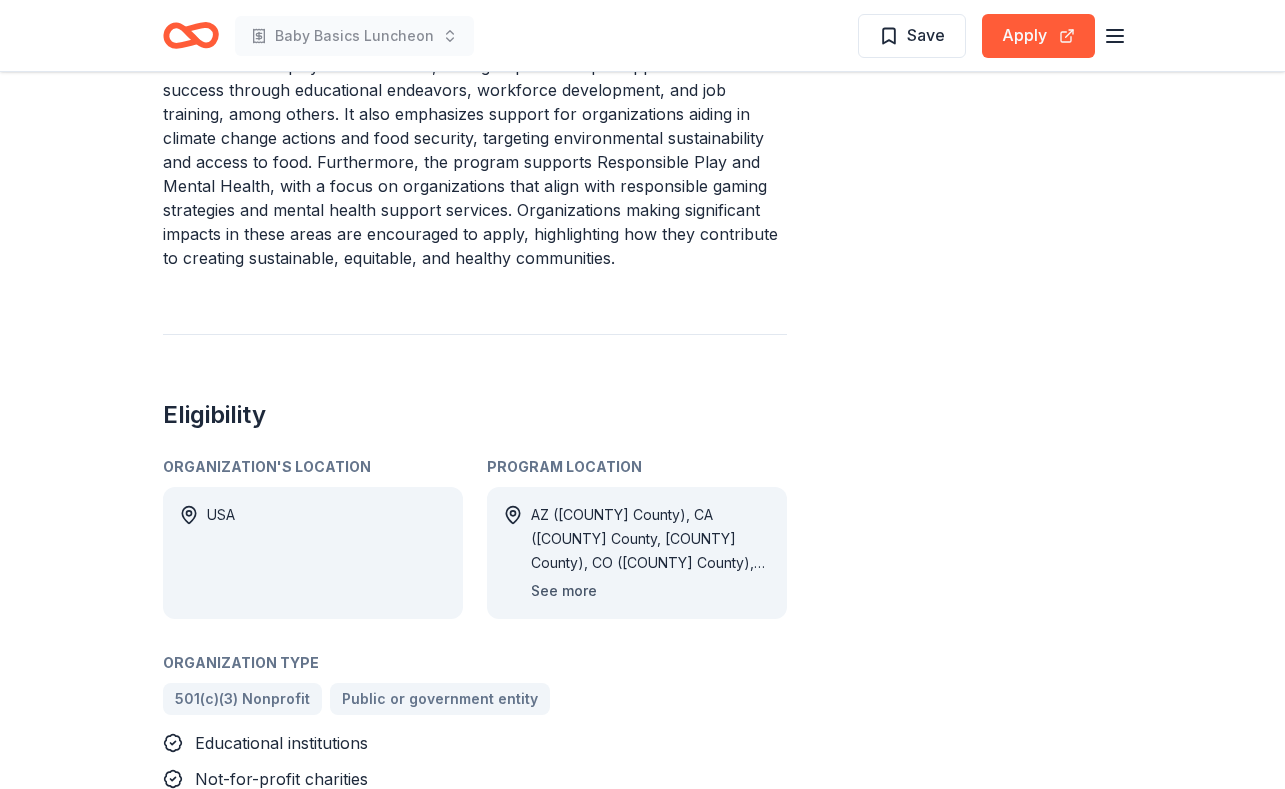 click on "See more" at bounding box center (564, 591) 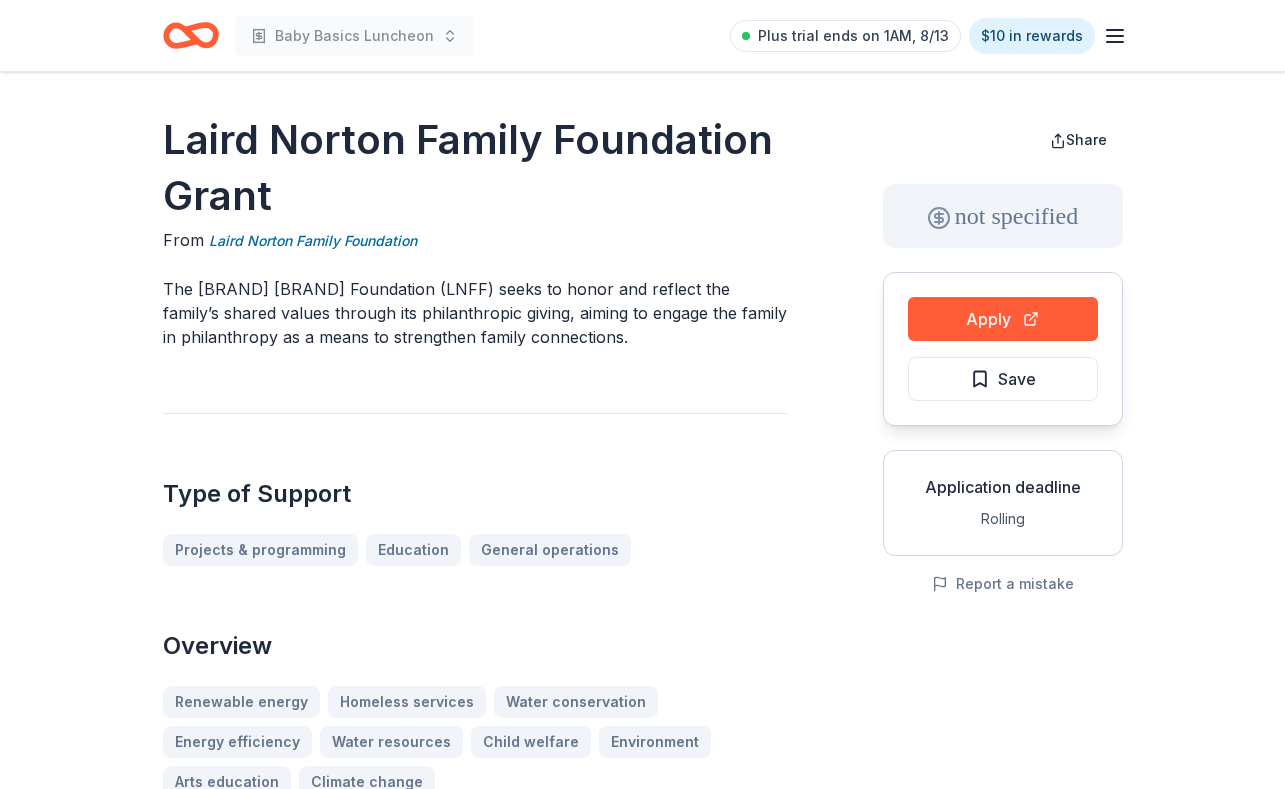 scroll, scrollTop: 2, scrollLeft: 0, axis: vertical 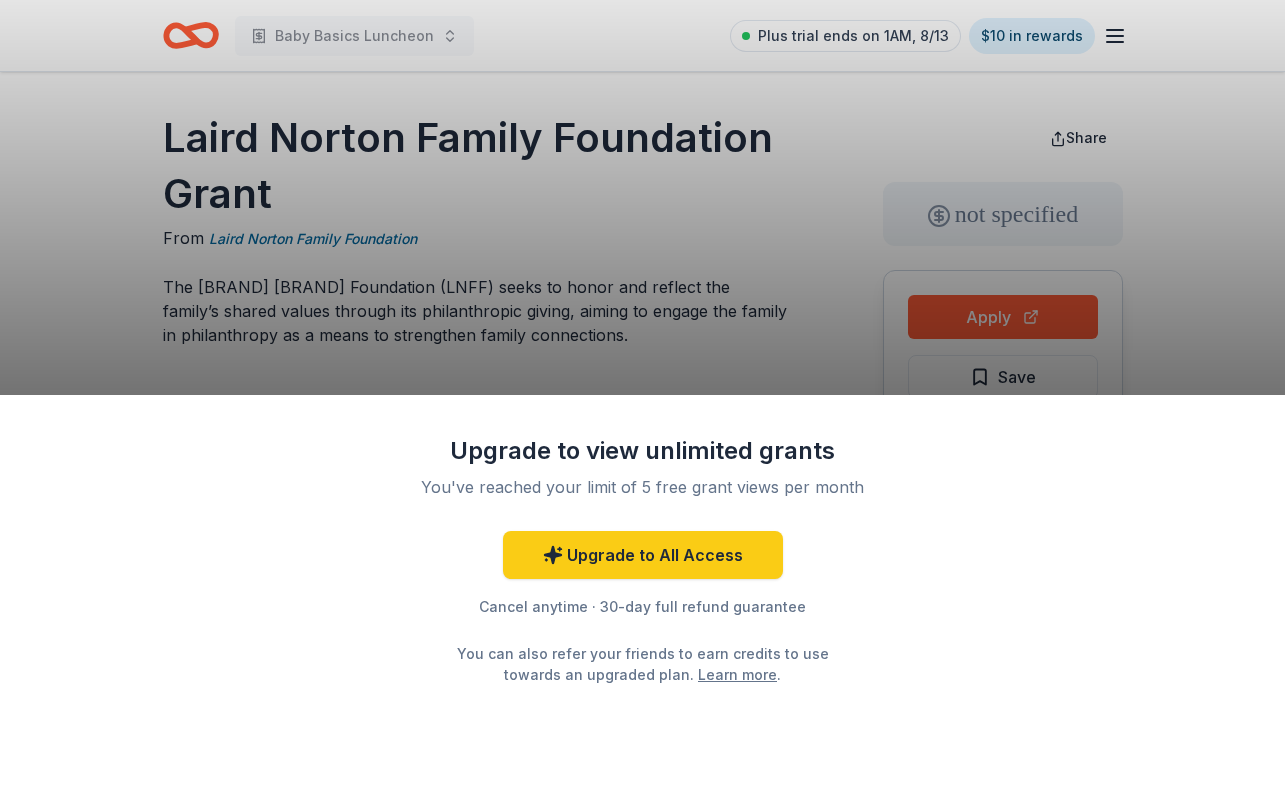 click on "Upgrade to view unlimited grants You've reached your limit of 5 free grant views per month Upgrade to All Access Cancel anytime · 30-day full refund guarantee You can also refer your friends to earn credits to use towards an upgraded plan.   Learn more ." at bounding box center (642, 394) 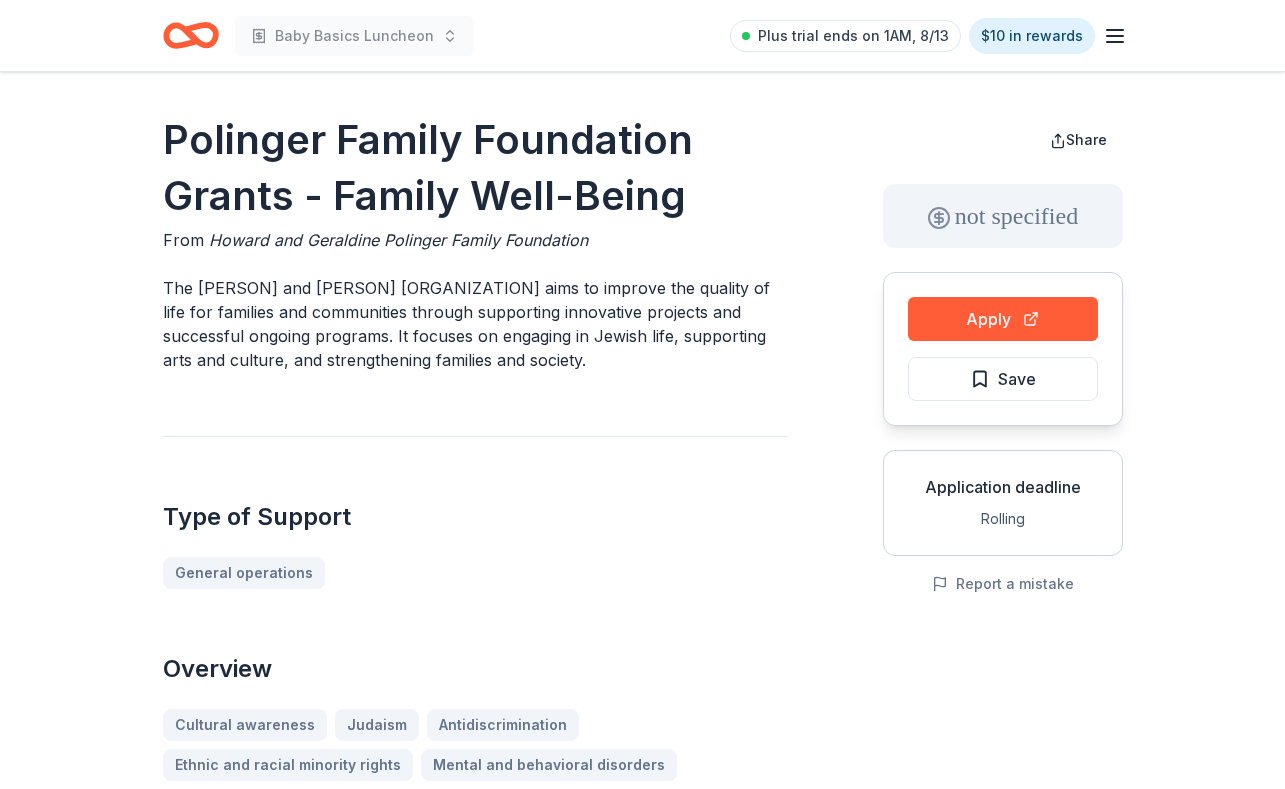 scroll, scrollTop: 0, scrollLeft: 0, axis: both 